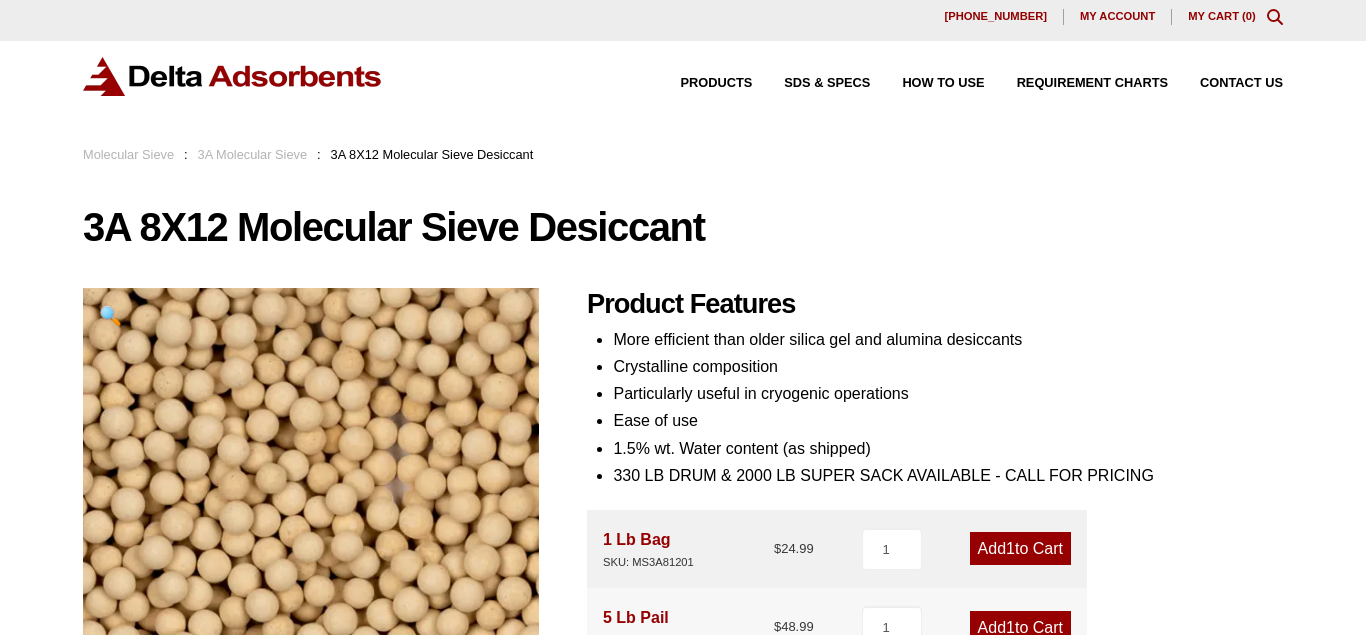scroll, scrollTop: 0, scrollLeft: 0, axis: both 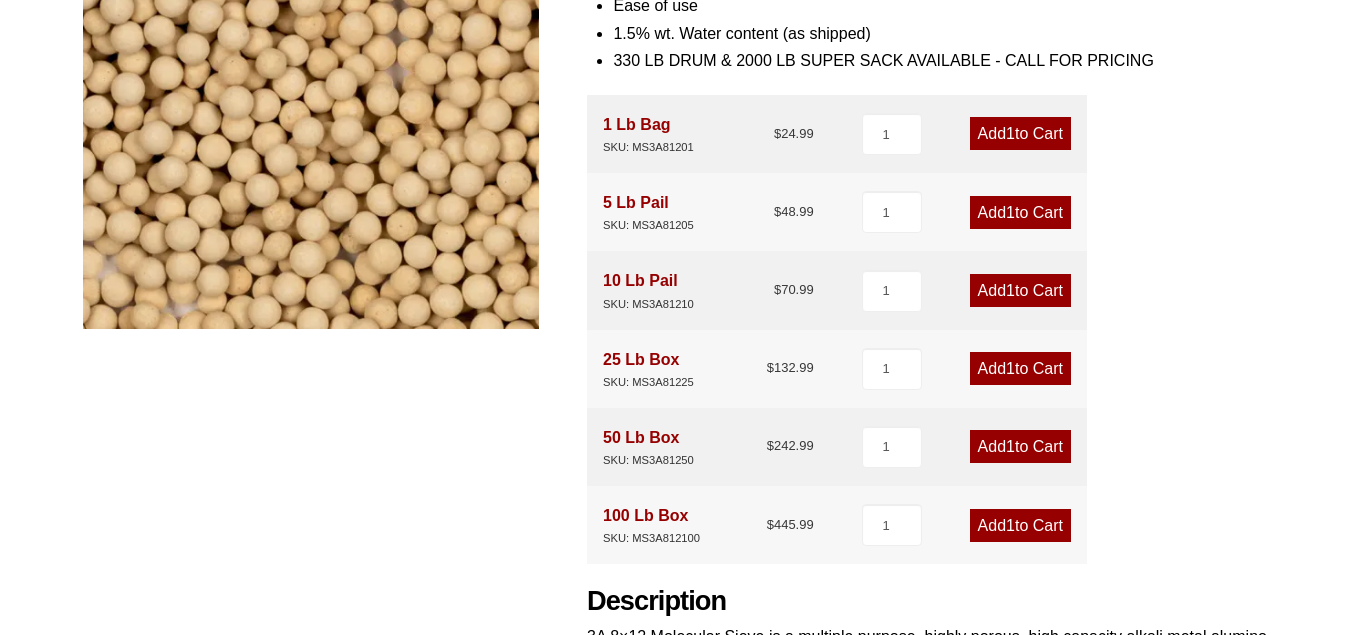 click on "Add  1  to Cart" at bounding box center (1020, 212) 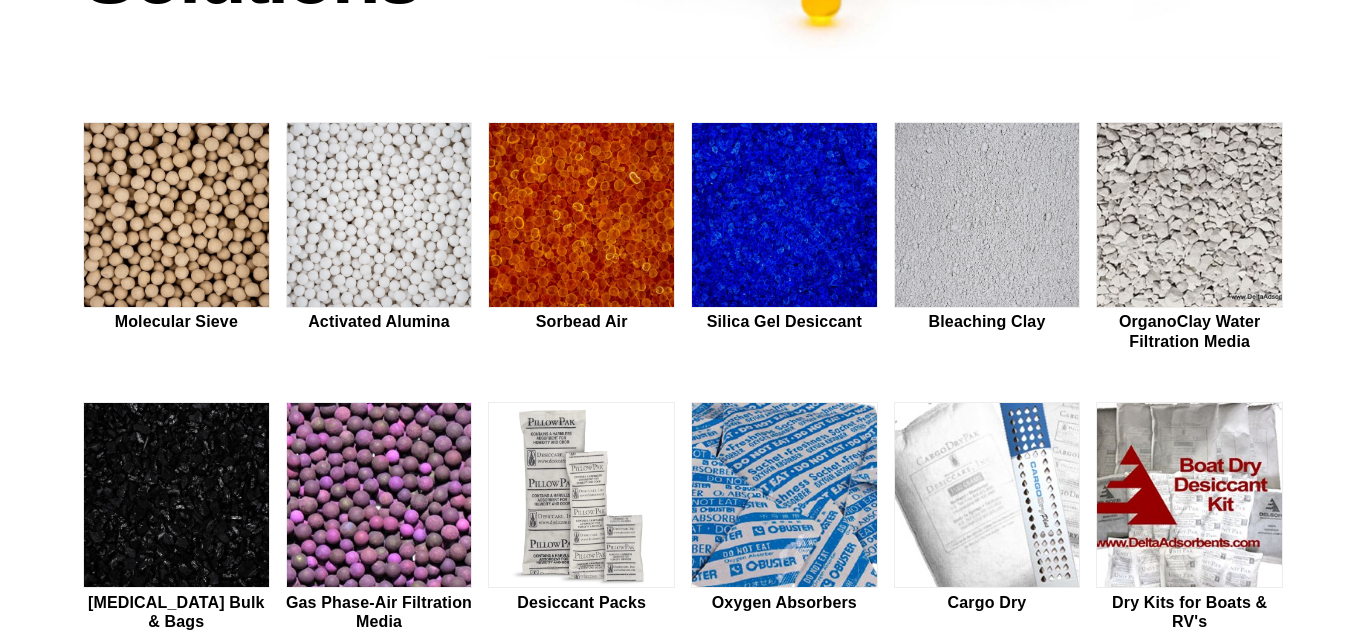 scroll, scrollTop: 500, scrollLeft: 0, axis: vertical 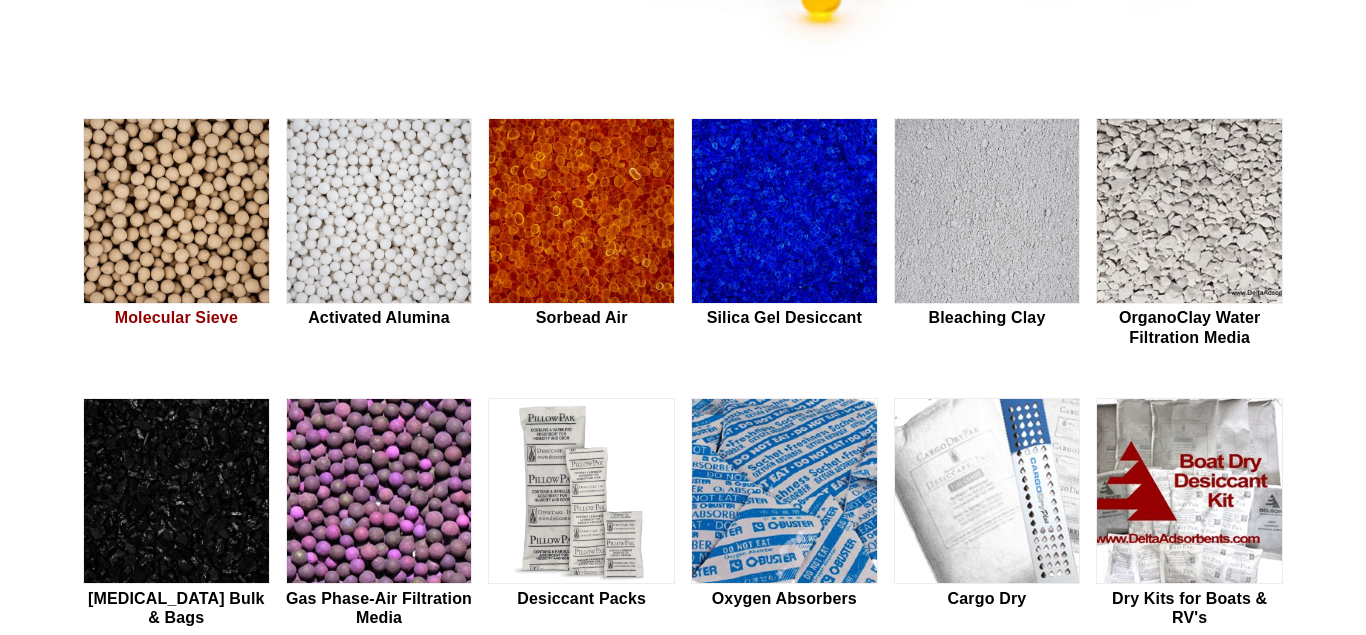 click at bounding box center (176, 212) 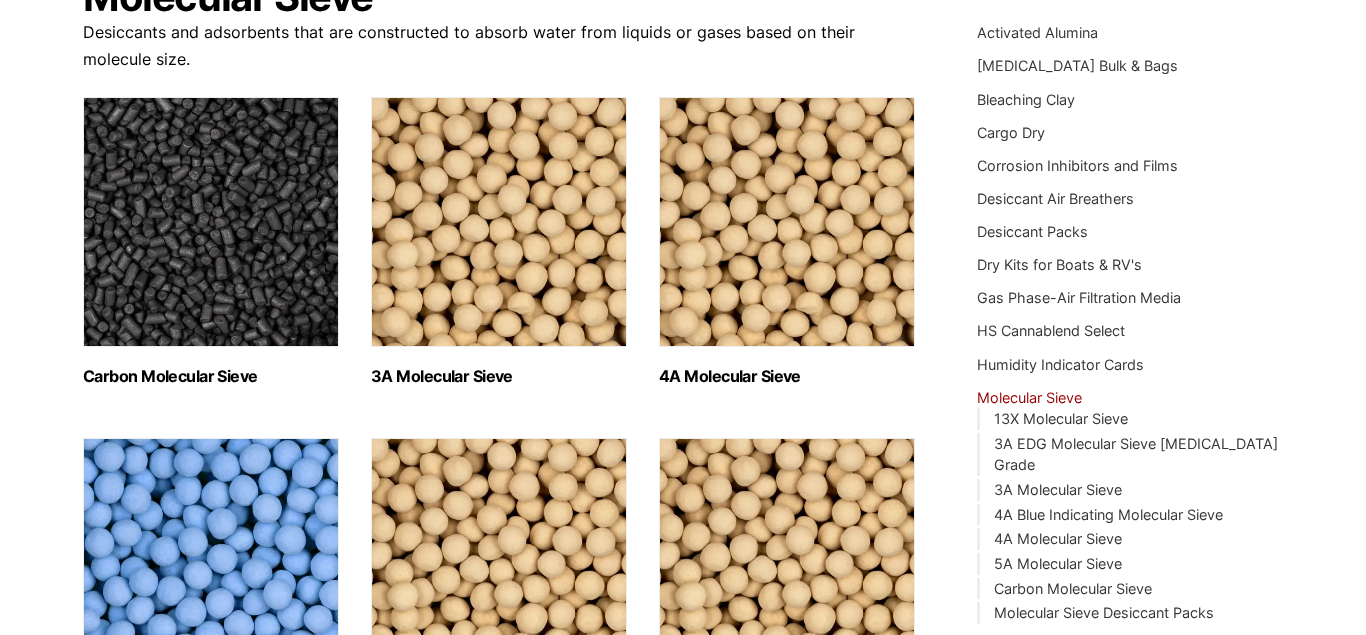 scroll, scrollTop: 236, scrollLeft: 0, axis: vertical 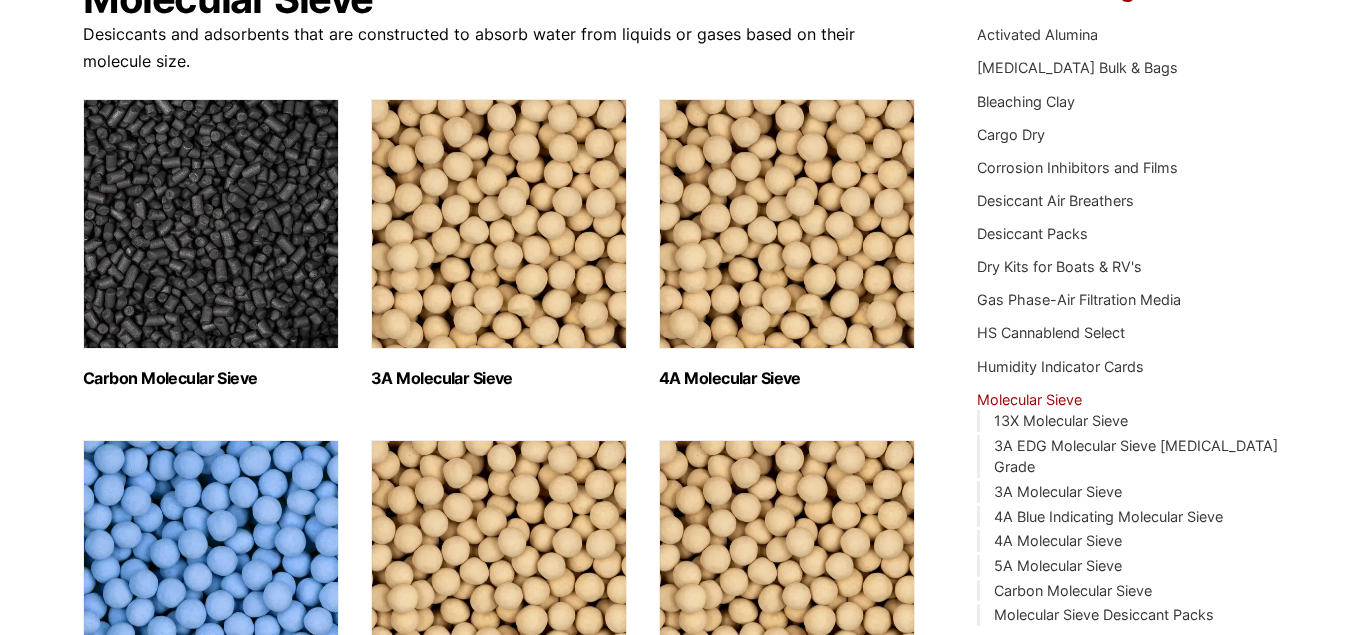 click on "3A Molecular Sieve  (2)" at bounding box center [499, 378] 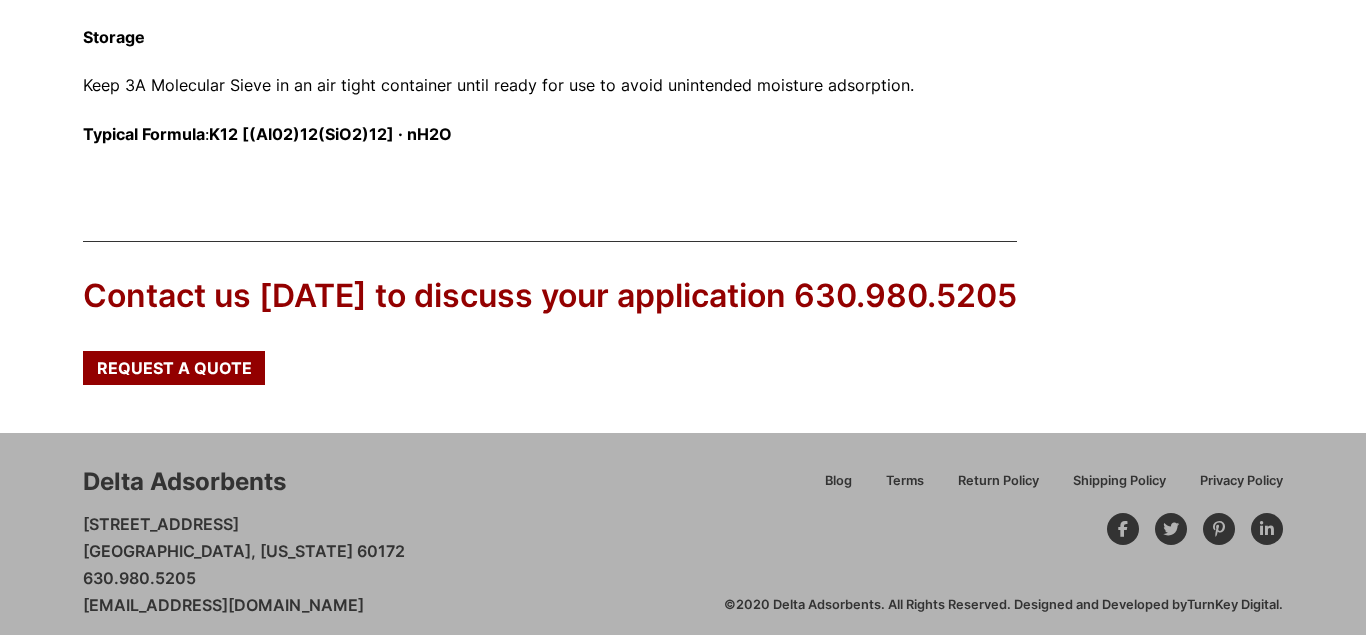 scroll, scrollTop: 1330, scrollLeft: 0, axis: vertical 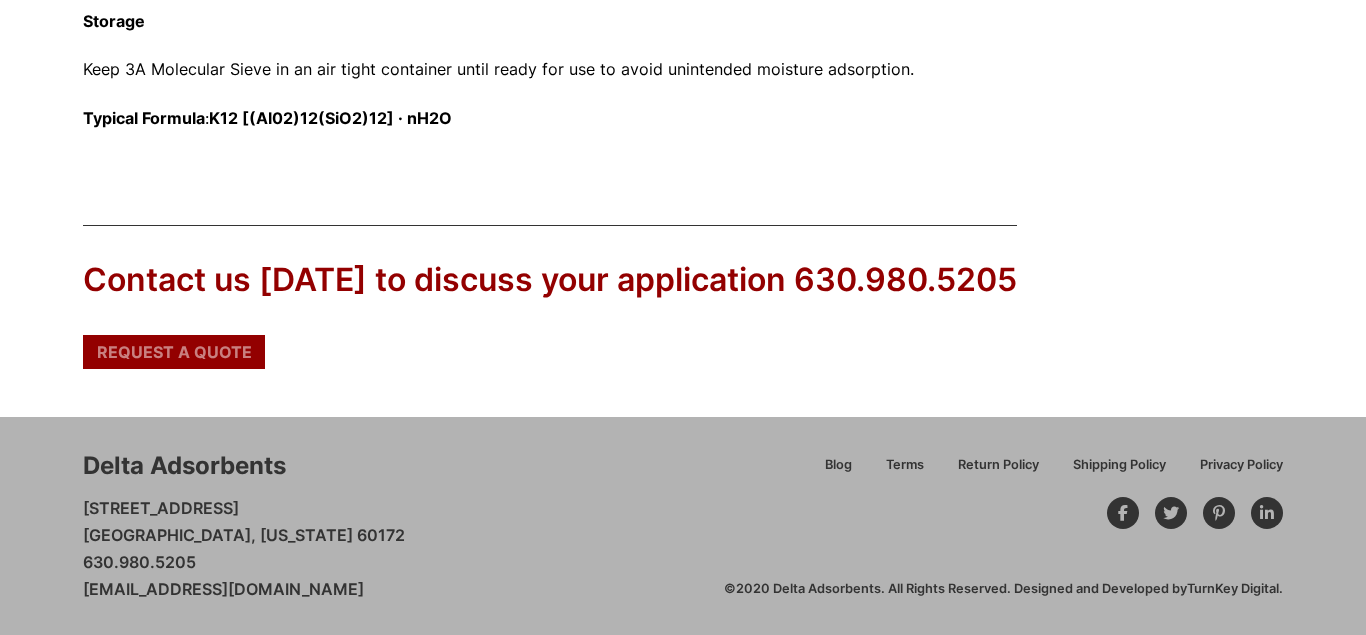 click on "Request a Quote" at bounding box center [174, 352] 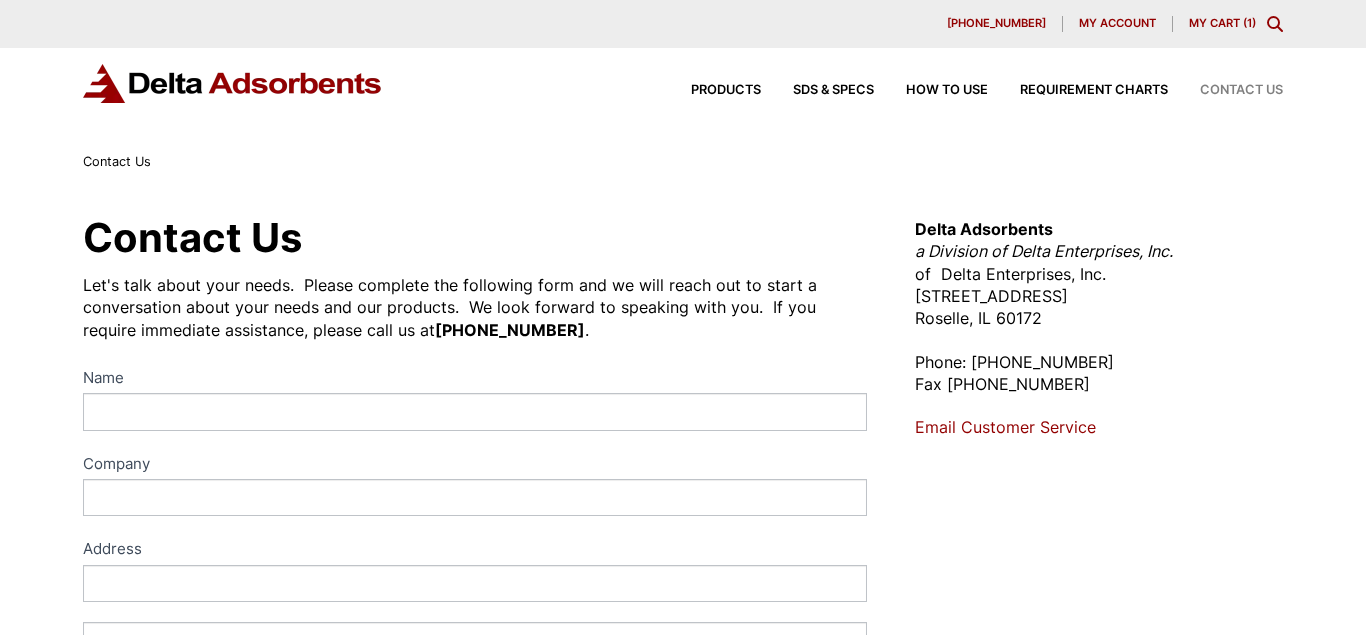 scroll, scrollTop: 0, scrollLeft: 0, axis: both 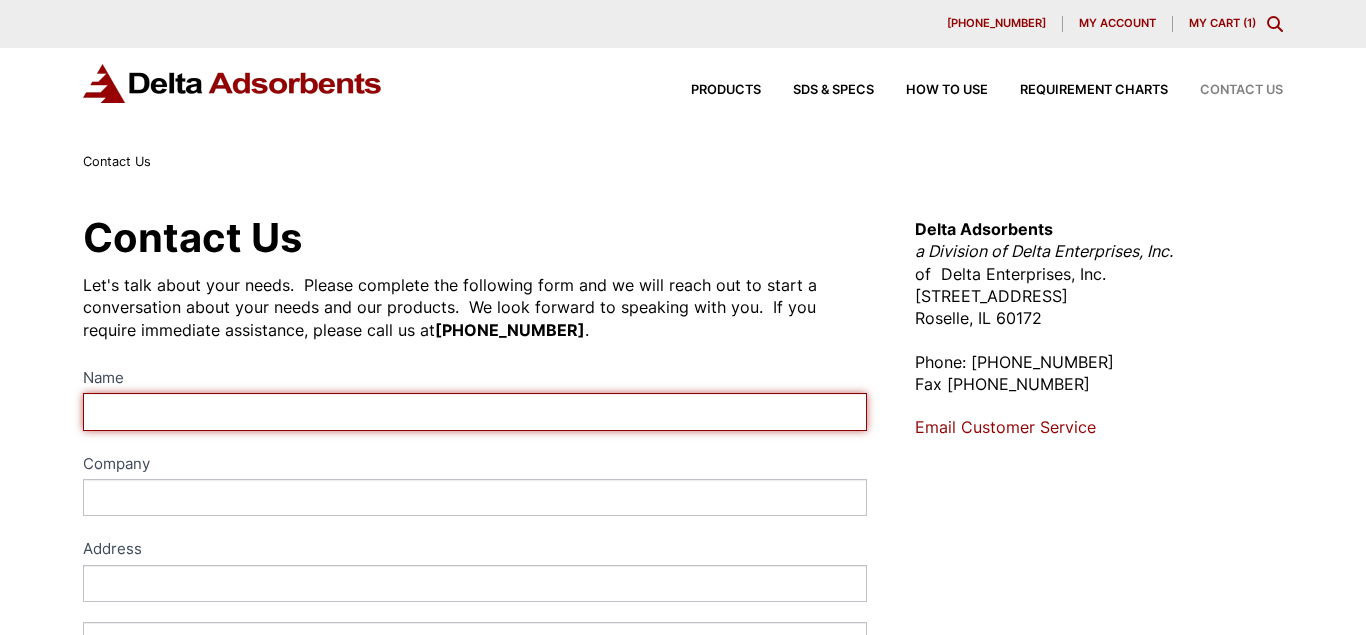 click on "Name" at bounding box center [475, 411] 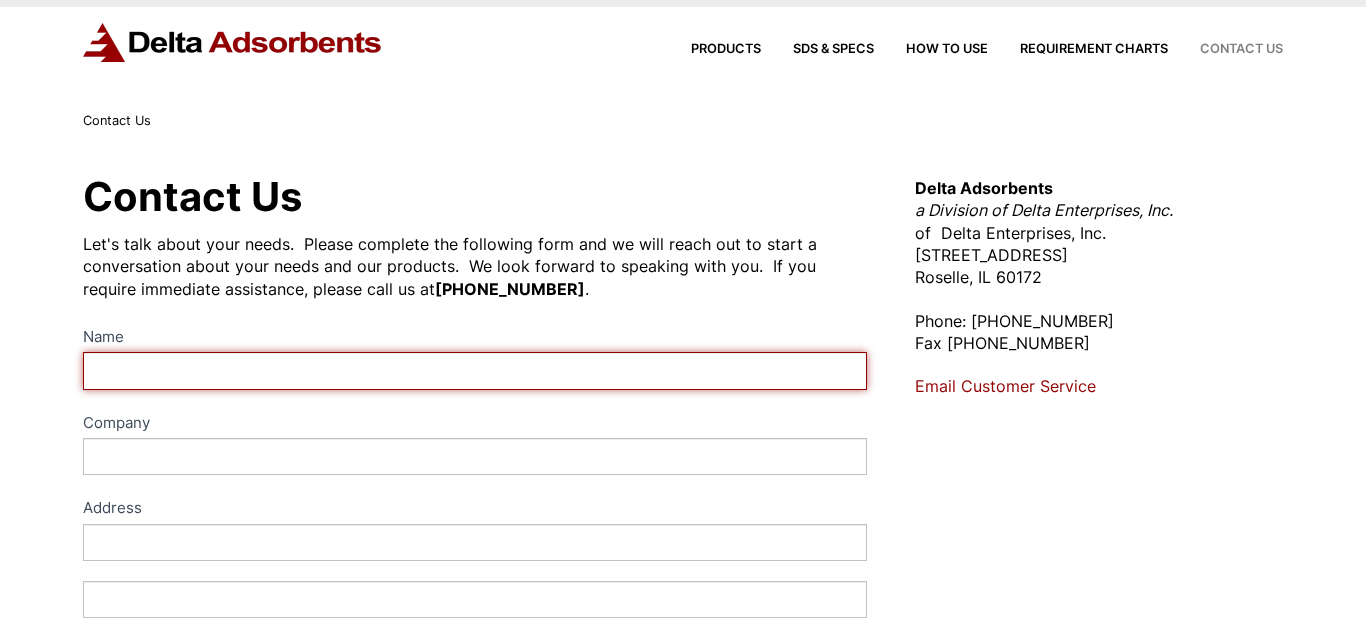 scroll, scrollTop: 0, scrollLeft: 0, axis: both 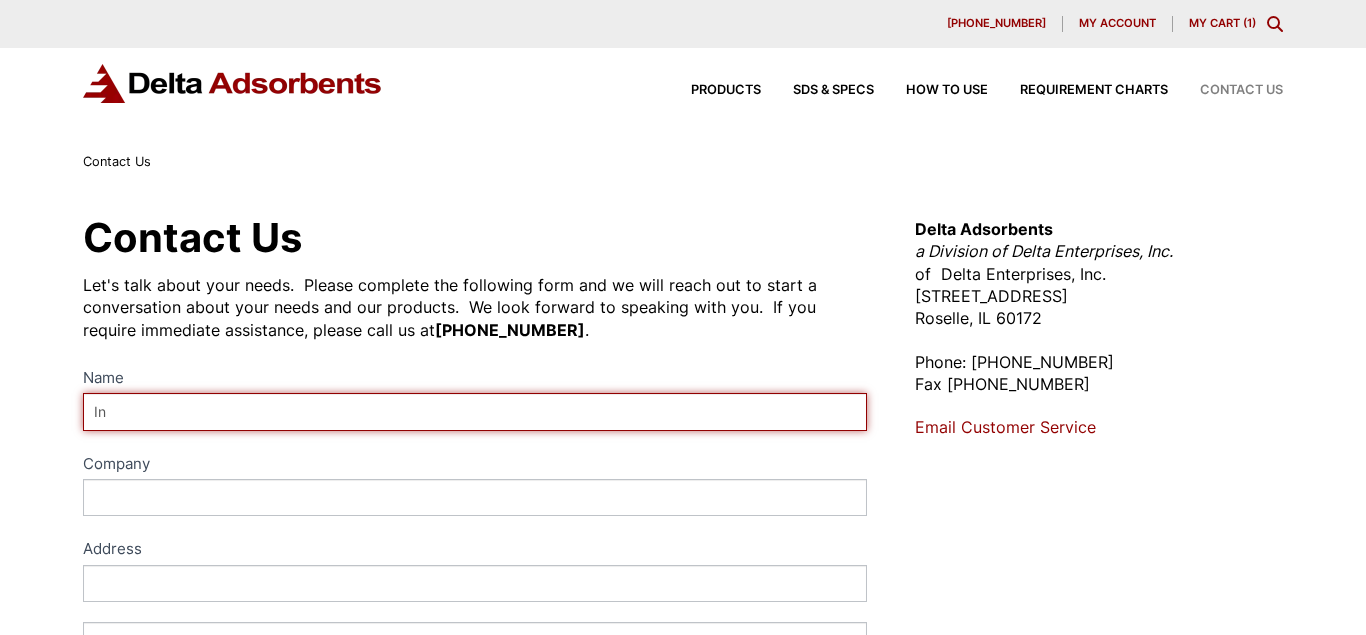 type on "I" 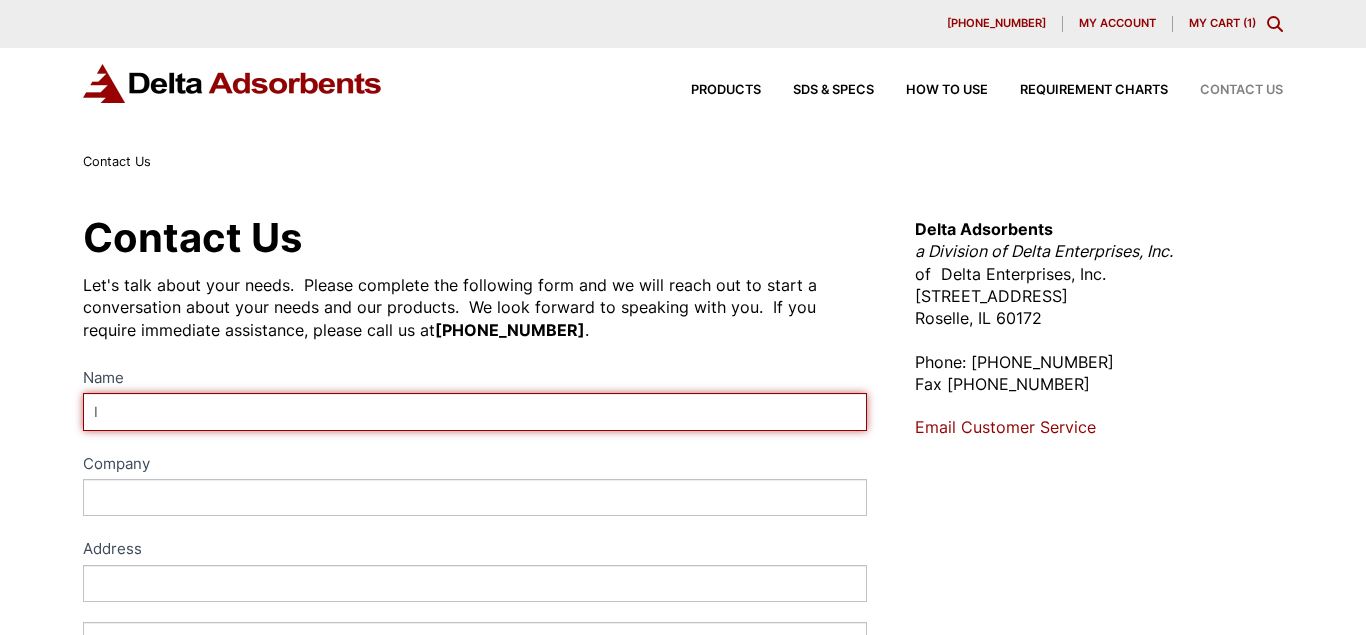 type on "[PERSON_NAME]" 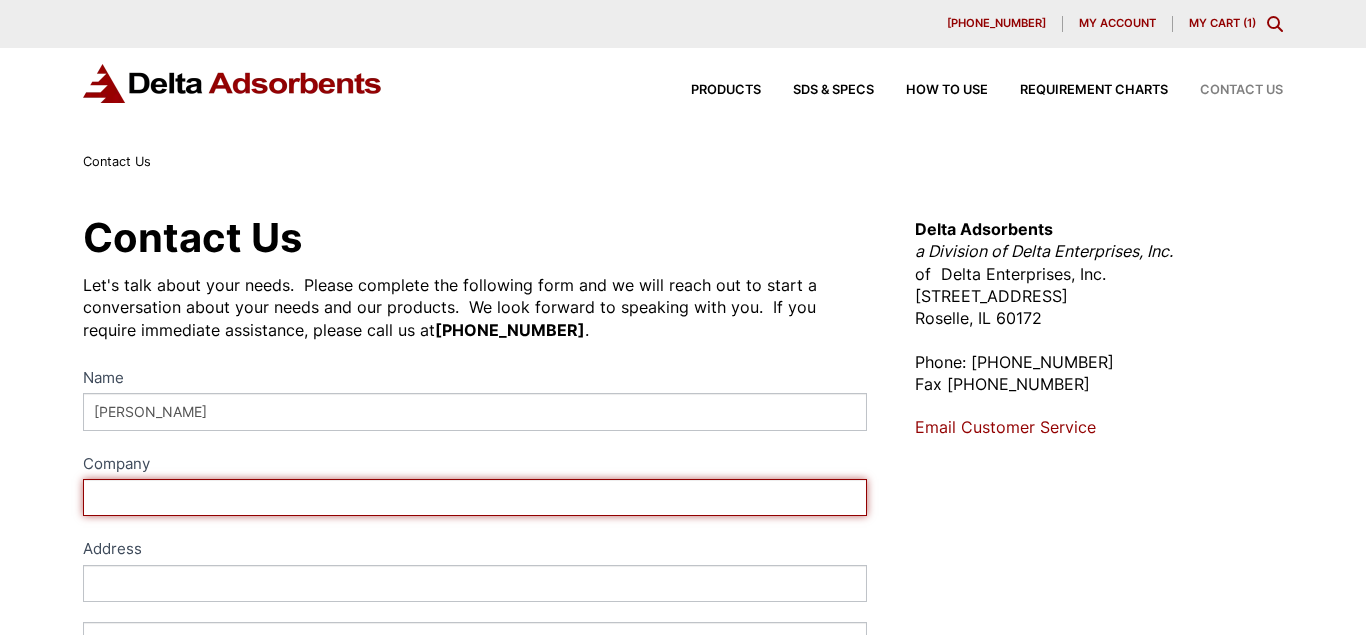 type on "Integral Biosystems, LLC" 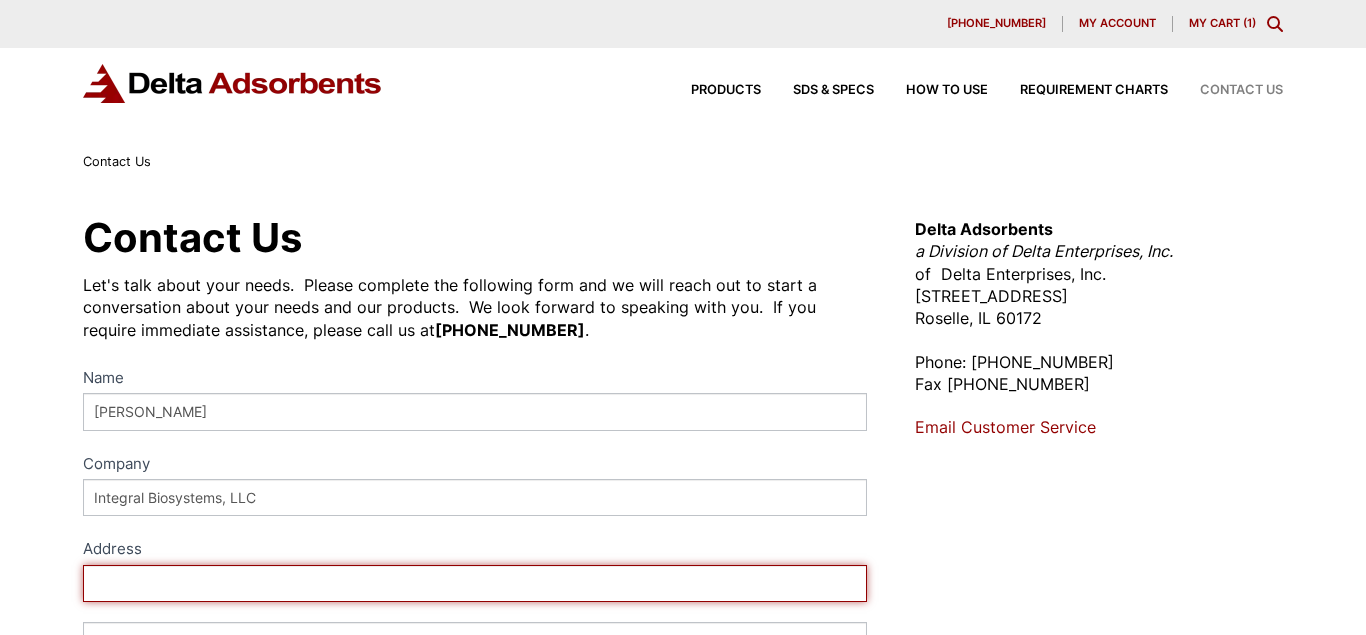 type on "[STREET_ADDRESS][PERSON_NAME]" 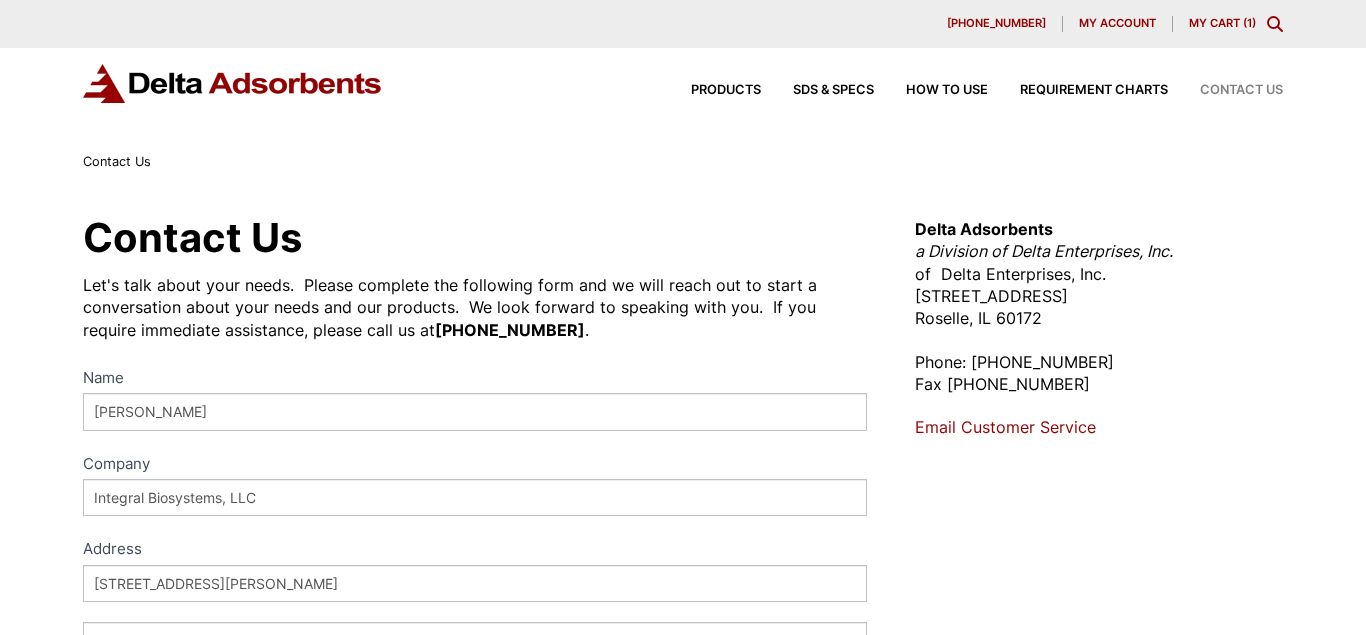 type on "[GEOGRAPHIC_DATA]" 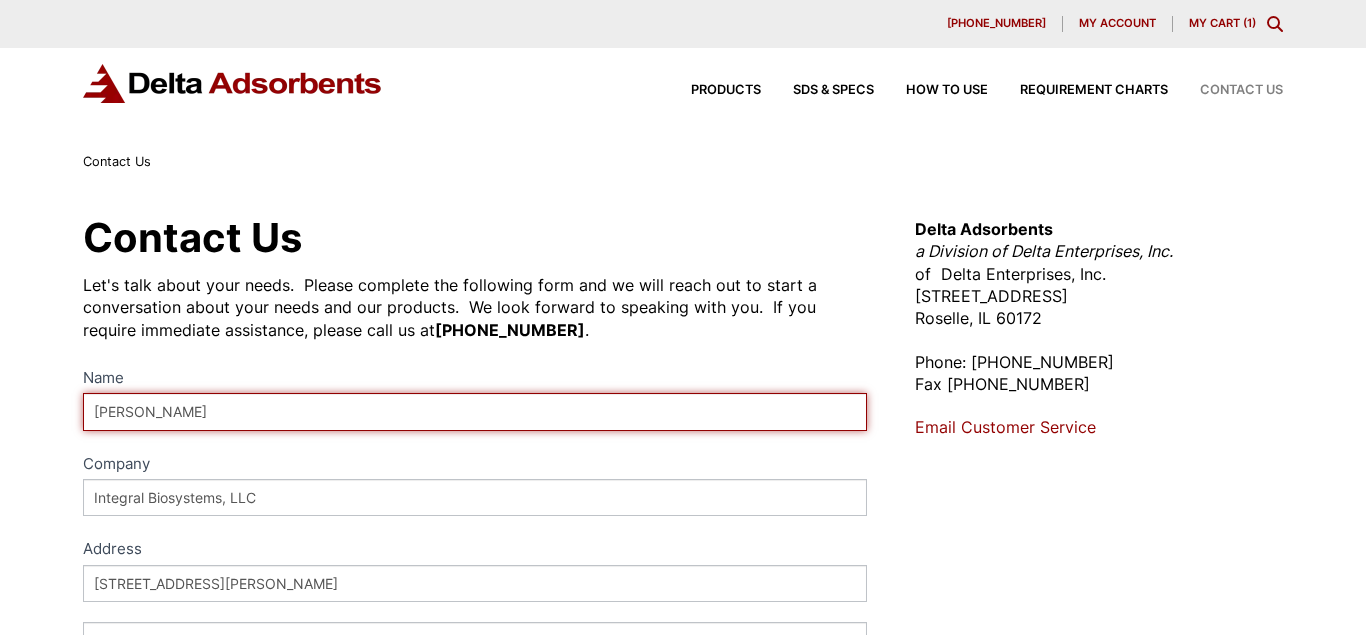 type on "Ivan A" 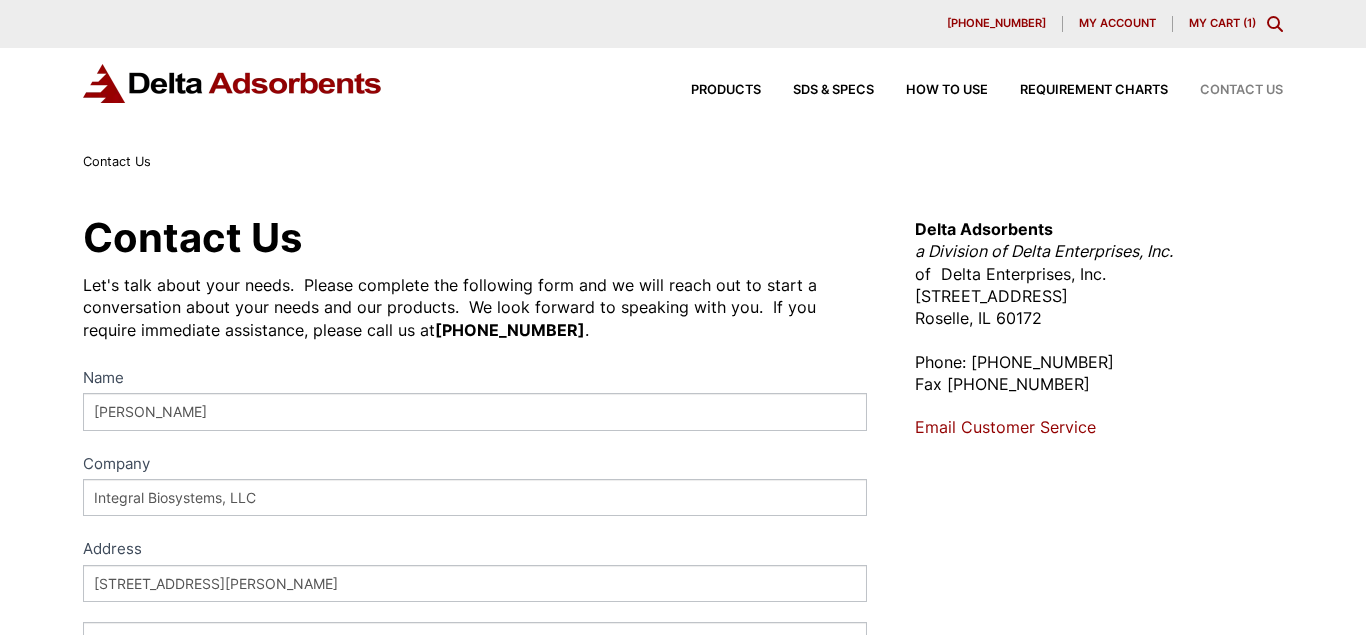 click on "Contact Us Let's talk about your needs.  Please complete the following form and we will reach out to start a conversation about your needs and our products.  We look forward to speaking with you.  If you require immediate assistance, please call us at  630-980-5205 .
Contact
Name
Ivan A
Company
Integral Biosystems, LLC
Address
Address
Address
23 Crosby Dr, Suite 100
Address
City
Bedford
City
State/Province
Massachusetts
State/Province
Zip/Postal
01730
Zip/Postal
Country
Afghanistan Aland Islands Albania Algeria American Samoa Andorra Angola Anguilla Antarctica Antigua and Barbuda Argentina Armenia Aruba Australia Austria Azerbaijan Bahamas Bahrain Bangladesh Barbados Belarus Belgium Belize Benin Bermuda Bhutan Bolivia Bonaire, Sint Eustatius and Saba Botswana" at bounding box center [475, 723] 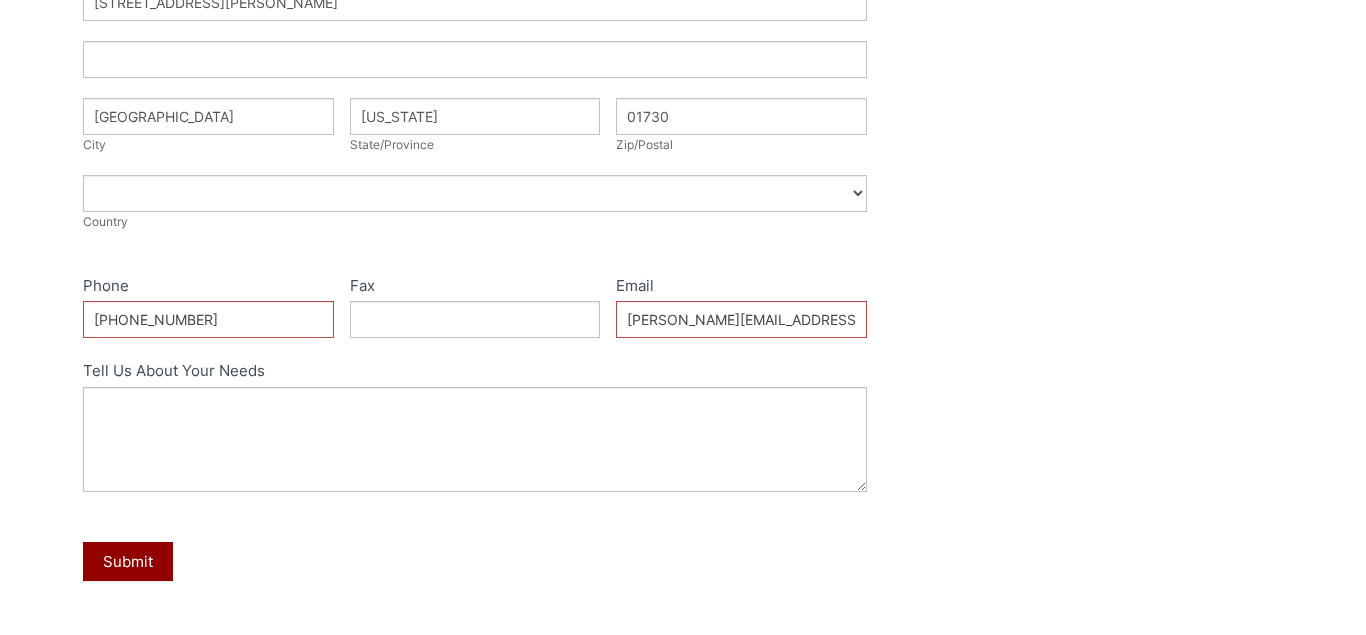scroll, scrollTop: 582, scrollLeft: 0, axis: vertical 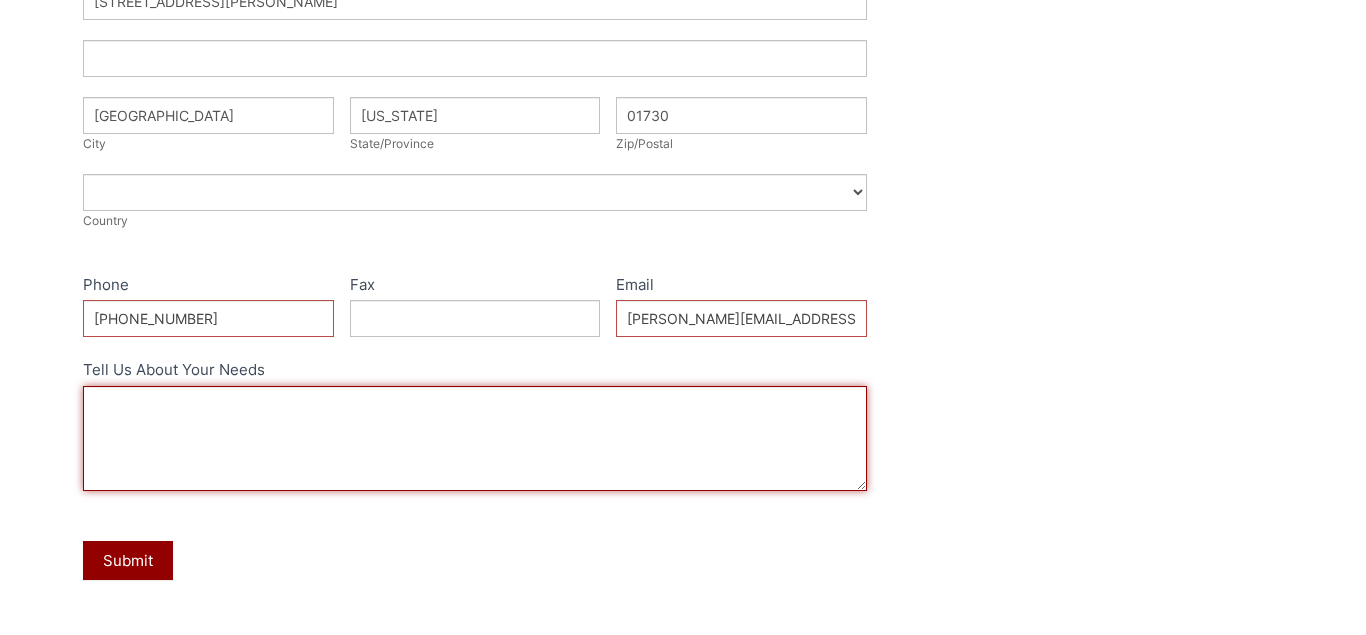 click on "Tell Us About Your Needs" at bounding box center [475, 438] 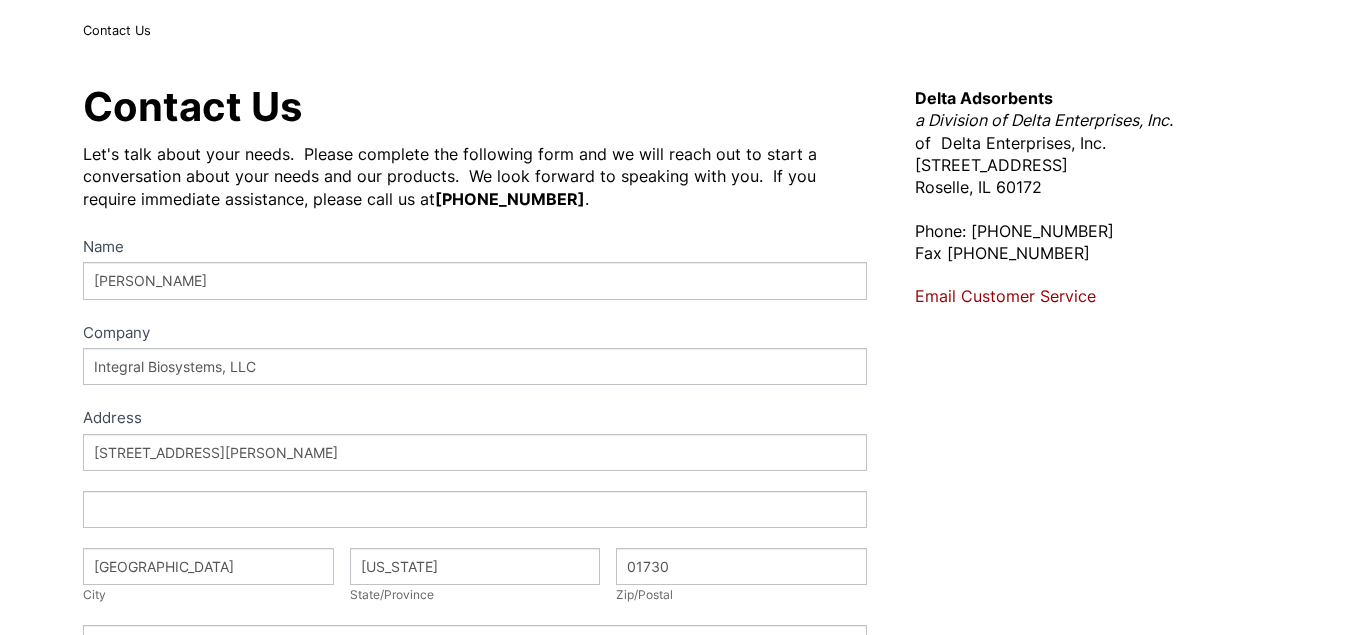 scroll, scrollTop: 0, scrollLeft: 0, axis: both 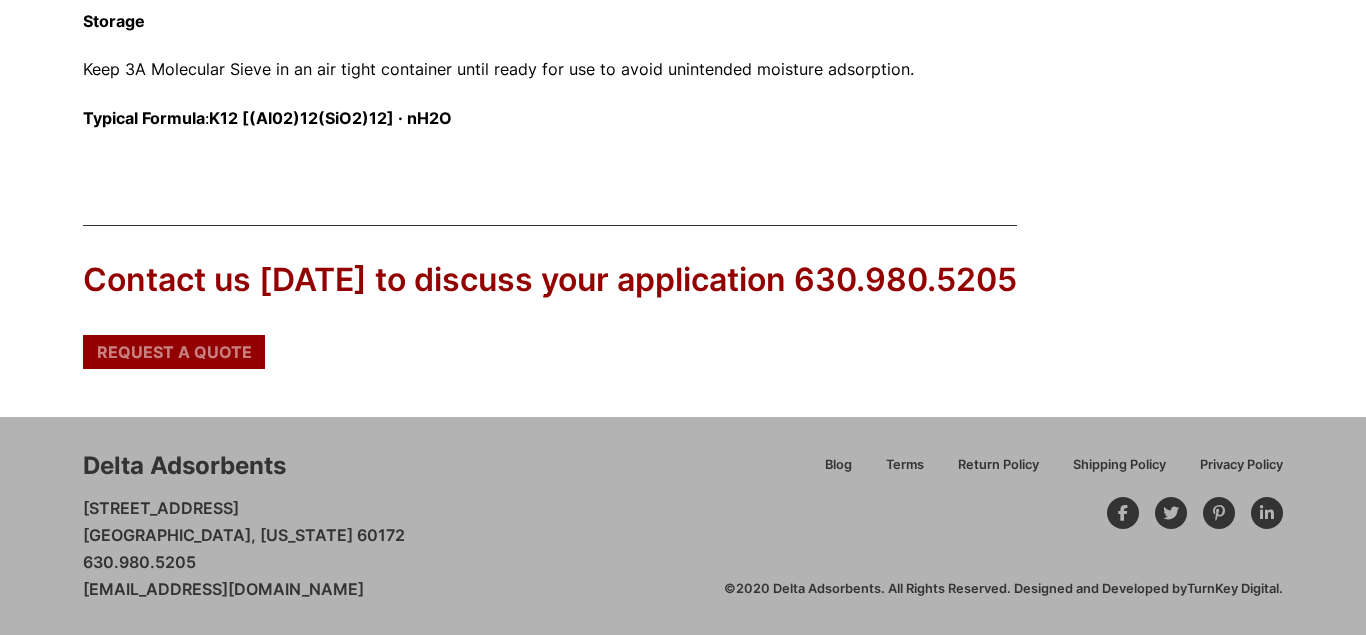 click on "Request a Quote" at bounding box center [174, 352] 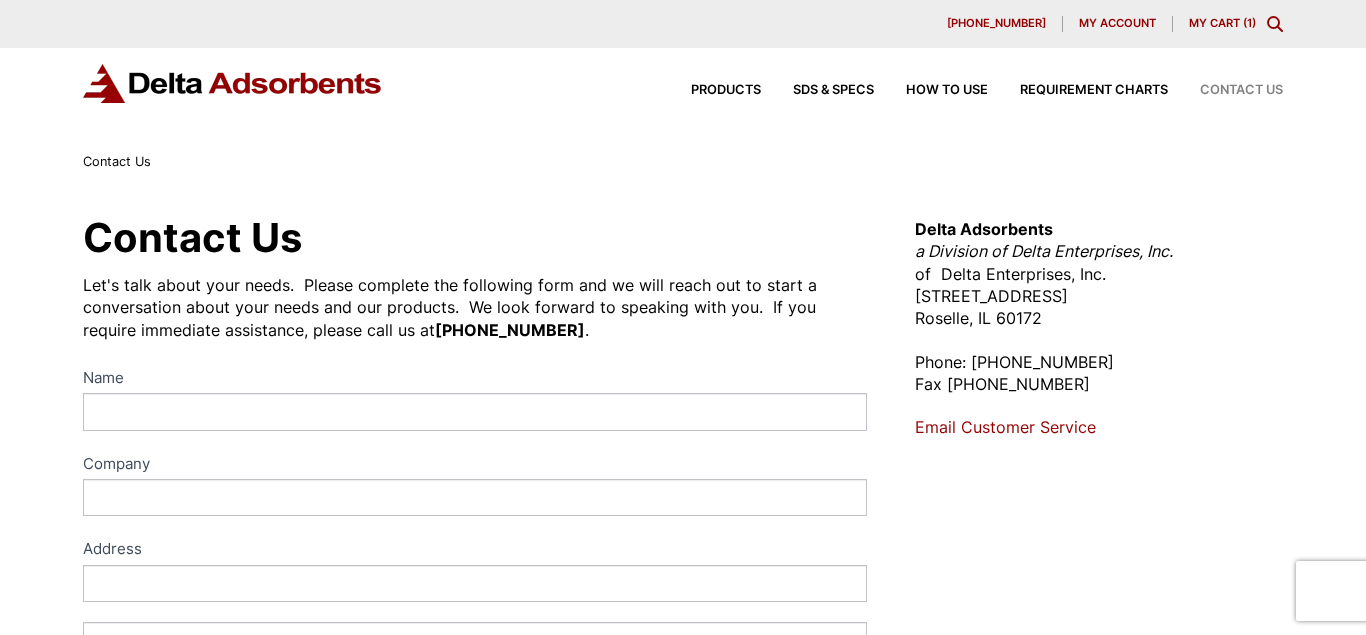 scroll, scrollTop: 0, scrollLeft: 0, axis: both 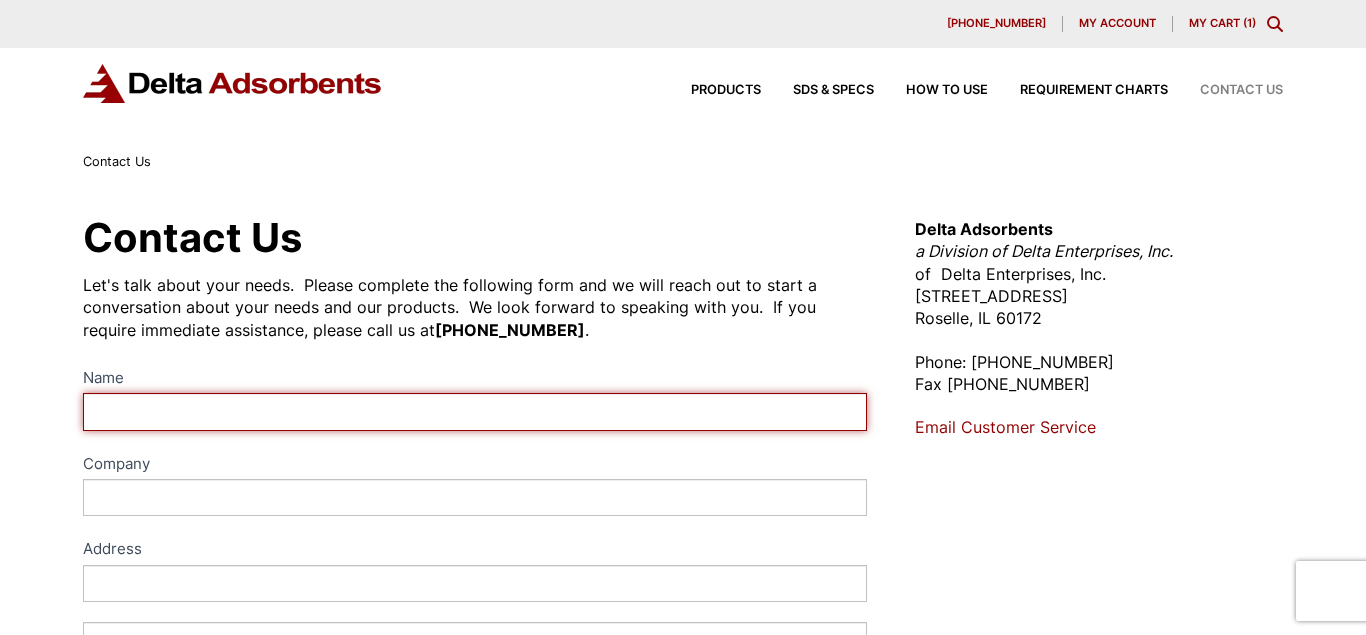click on "Name" at bounding box center [475, 411] 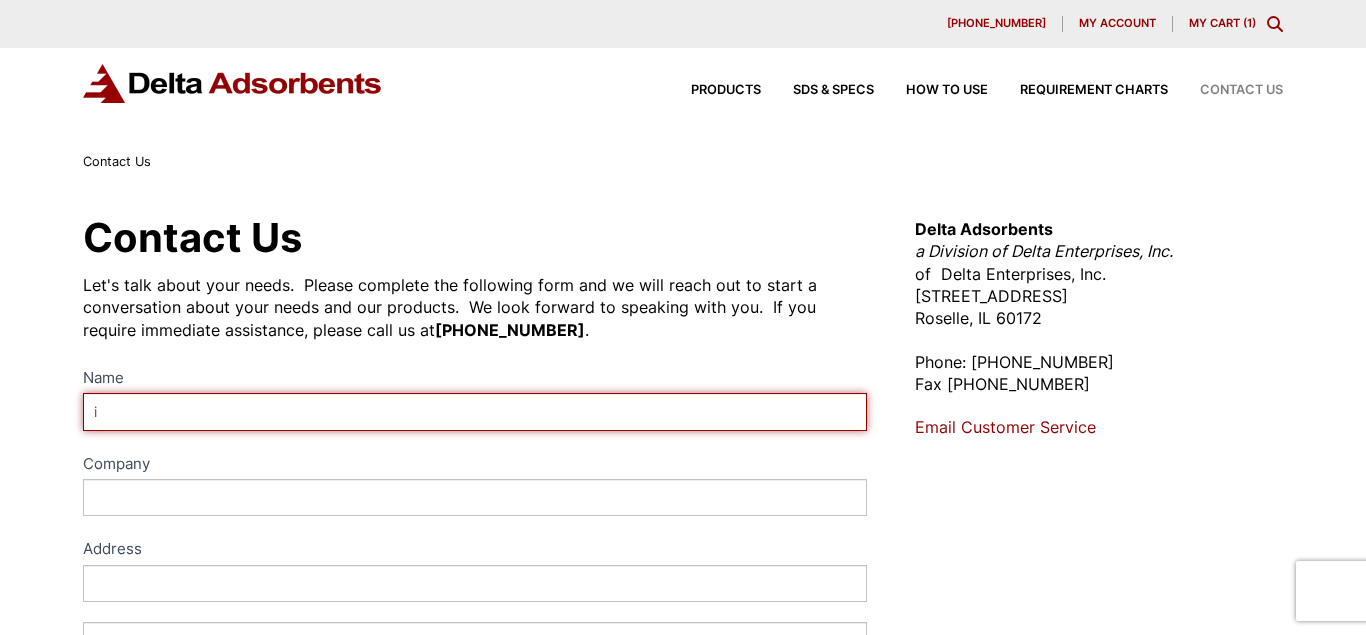 type on "[PERSON_NAME]" 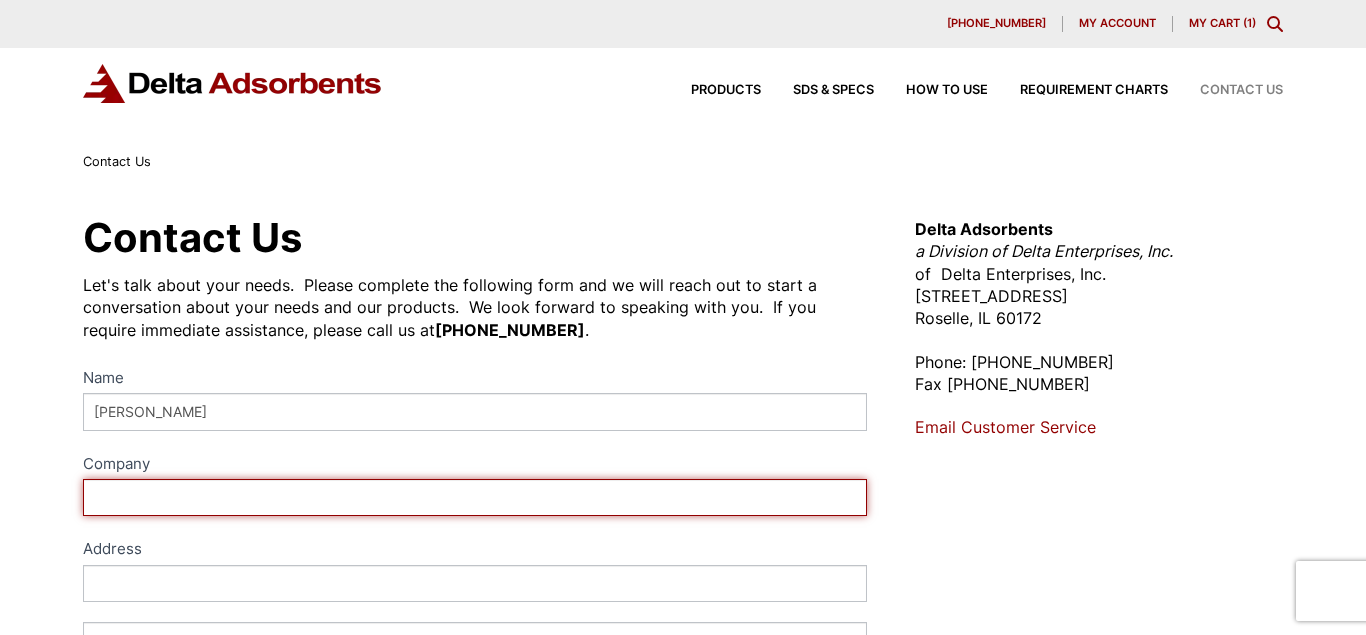 type on "Integral Biosystems, LLC" 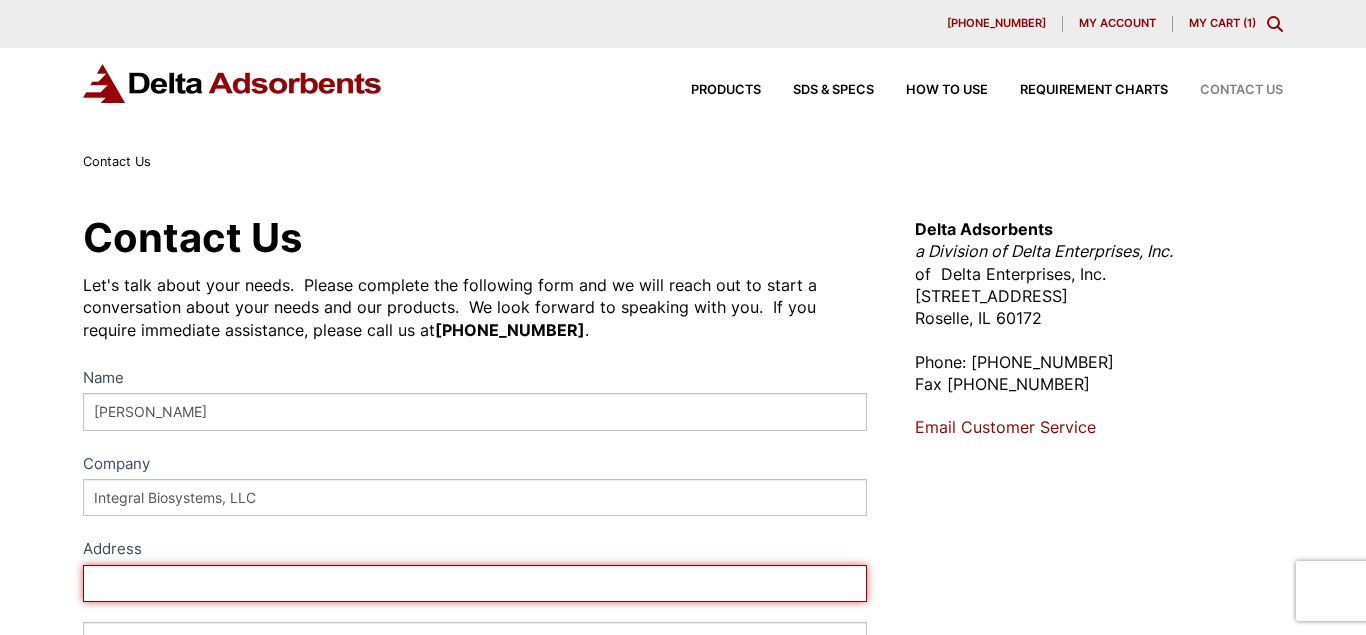 type on "[STREET_ADDRESS][PERSON_NAME]" 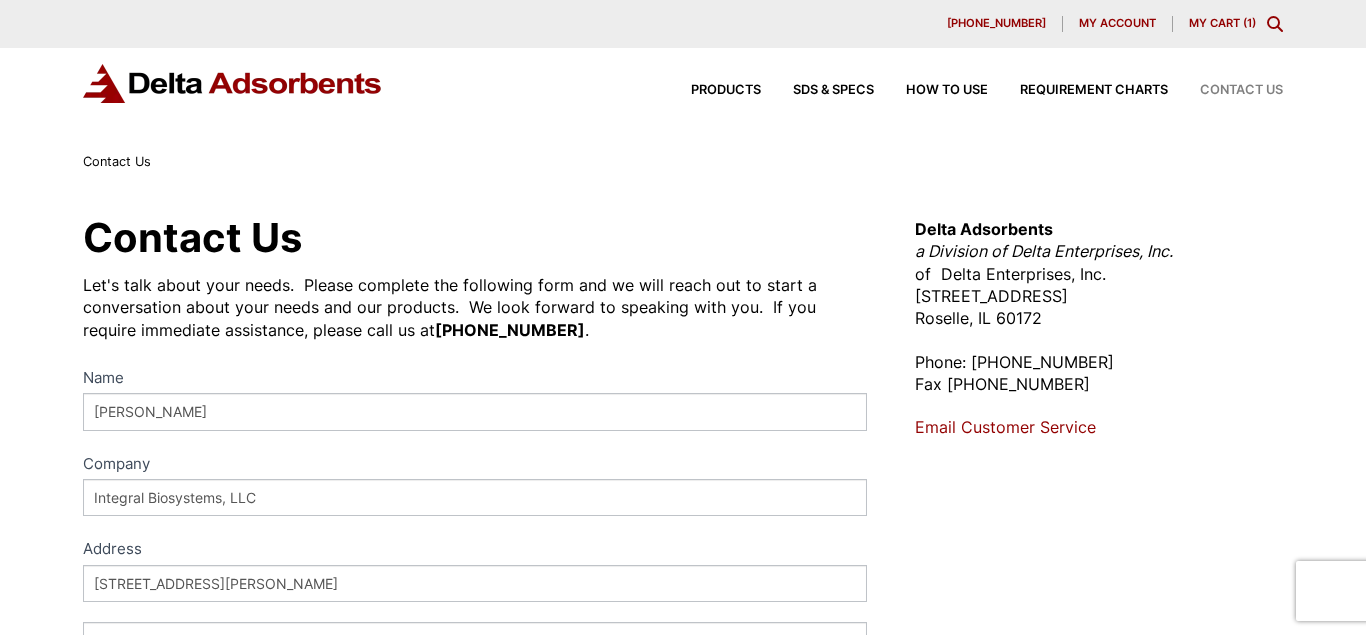 type on "[GEOGRAPHIC_DATA]" 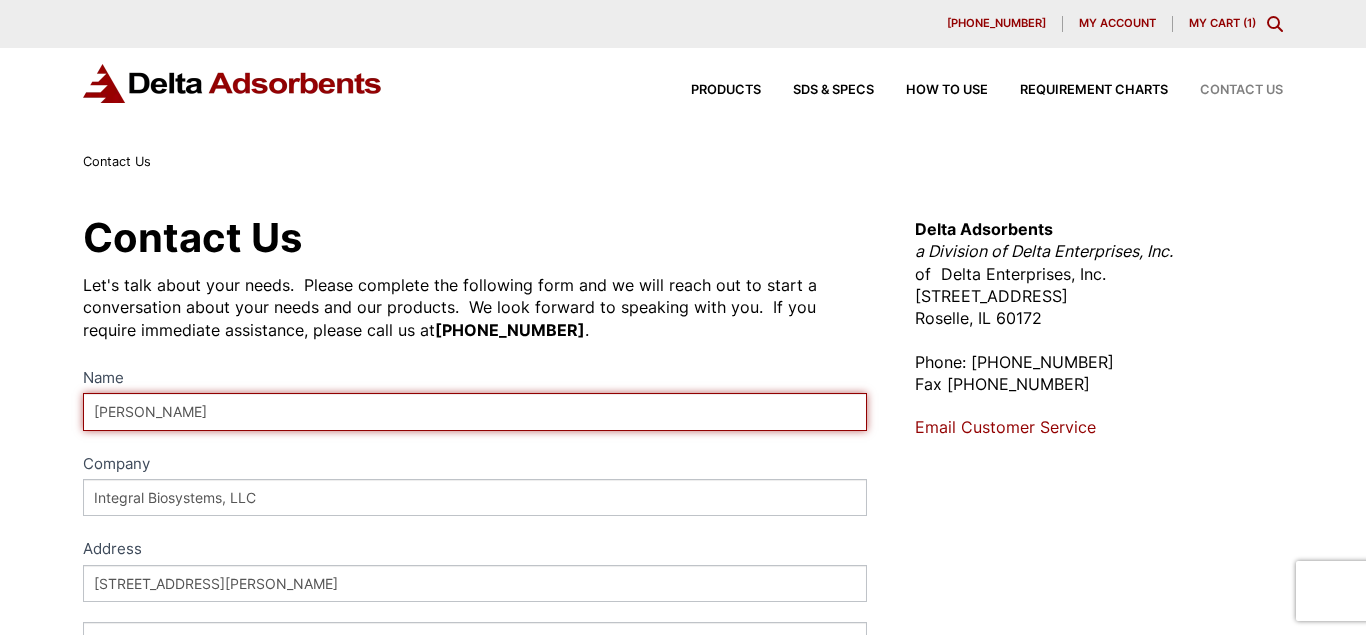 type on "Ivan A" 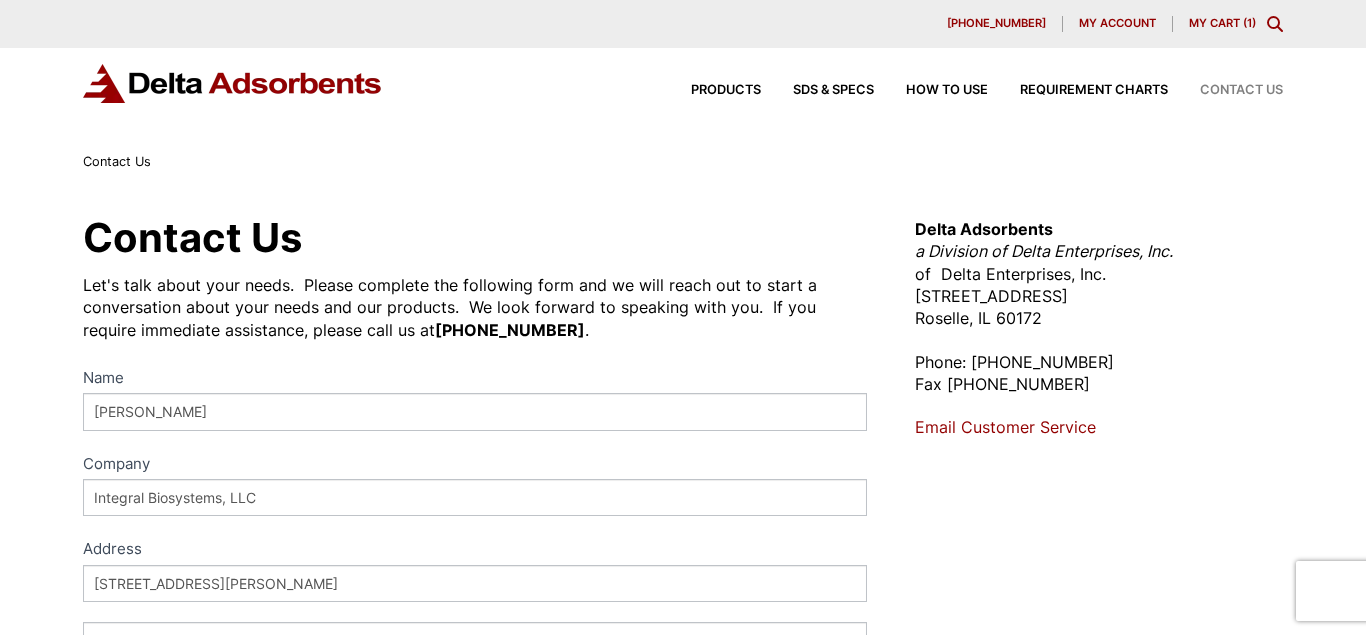 click on "Address" at bounding box center [475, 550] 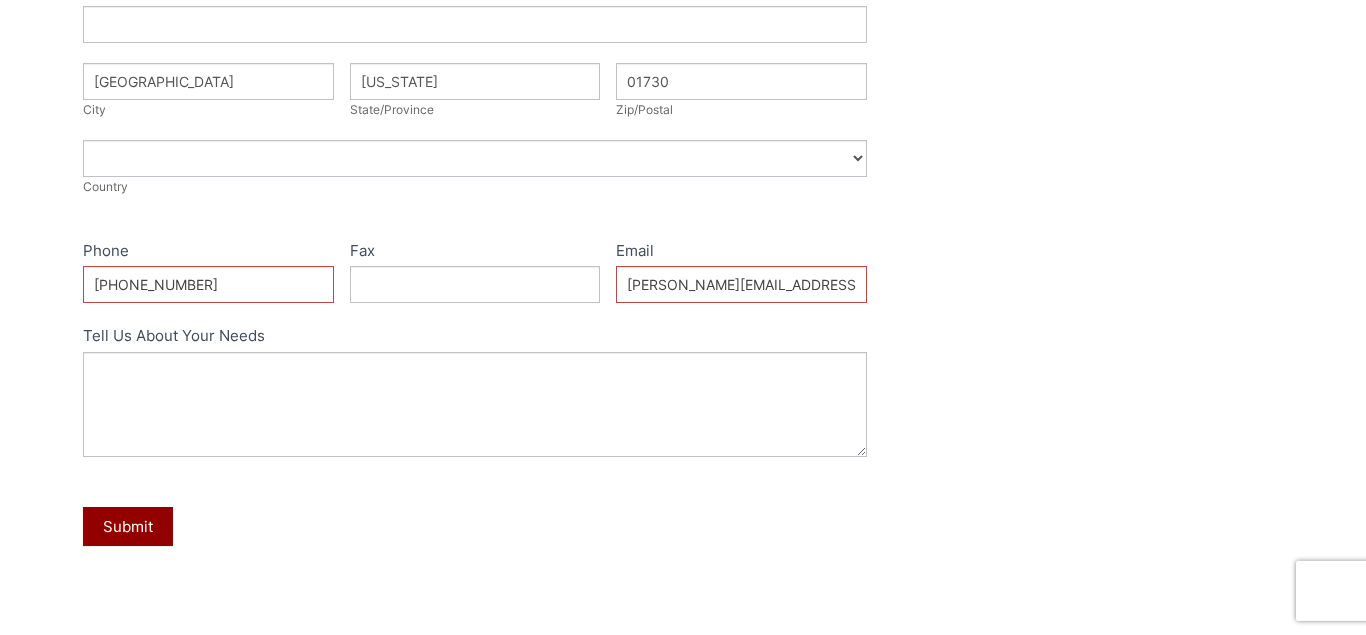 scroll, scrollTop: 617, scrollLeft: 0, axis: vertical 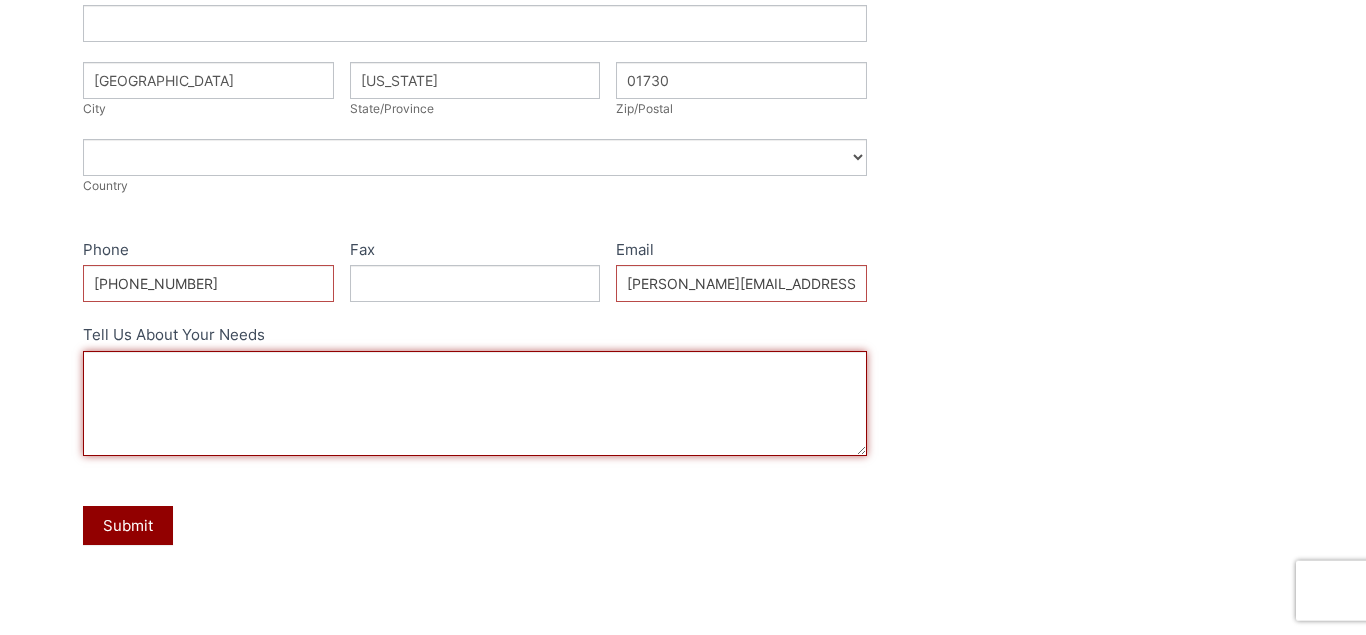click on "Tell Us About Your Needs" at bounding box center [475, 403] 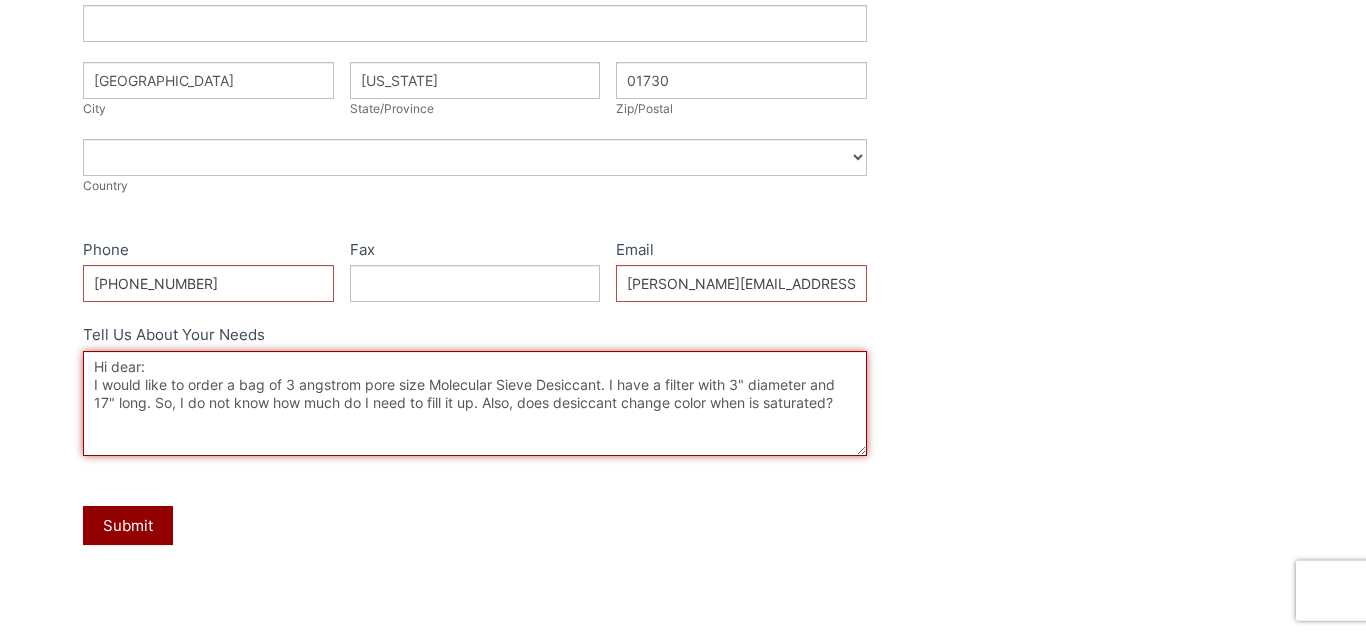 click on "Hi dear:
I would like to order a bag of 3 angstrom pore size Molecular Sieve Desiccant. I have a filter with 3" diameter and 17" long. So, I do not know how much do I need to fill it up. Also, does desiccant change color when is saturated?" at bounding box center (475, 403) 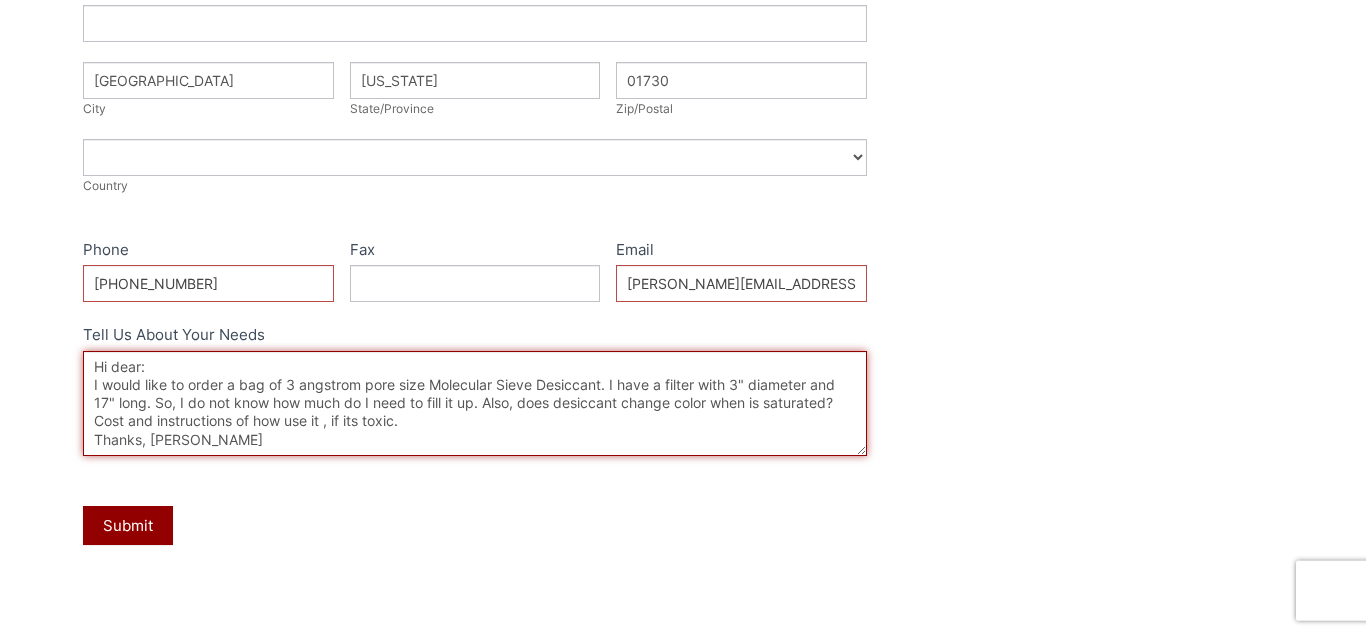 click on "Hi dear:
I would like to order a bag of 3 angstrom pore size Molecular Sieve Desiccant. I have a filter with 3" diameter and 17" long. So, I do not know how much do I need to fill it up. Also, does desiccant change color when is saturated?
Cost and instructions of how use it , if its toxic.
Thanks, Ivan" at bounding box center [475, 403] 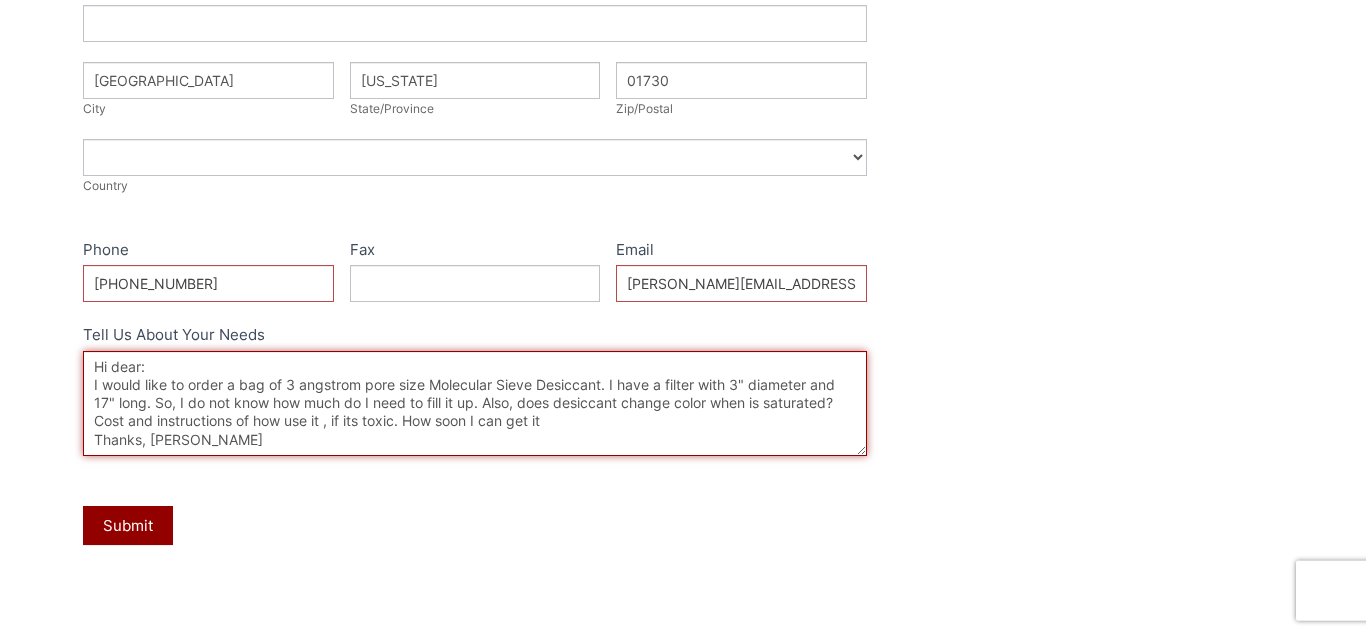 click on "Hi dear:
I would like to order a bag of 3 angstrom pore size Molecular Sieve Desiccant. I have a filter with 3" diameter and 17" long. So, I do not know how much do I need to fill it up. Also, does desiccant change color when is saturated?
Cost and instructions of how use it , if its toxic. How soon I can get it
Thanks, Ivan" at bounding box center [475, 403] 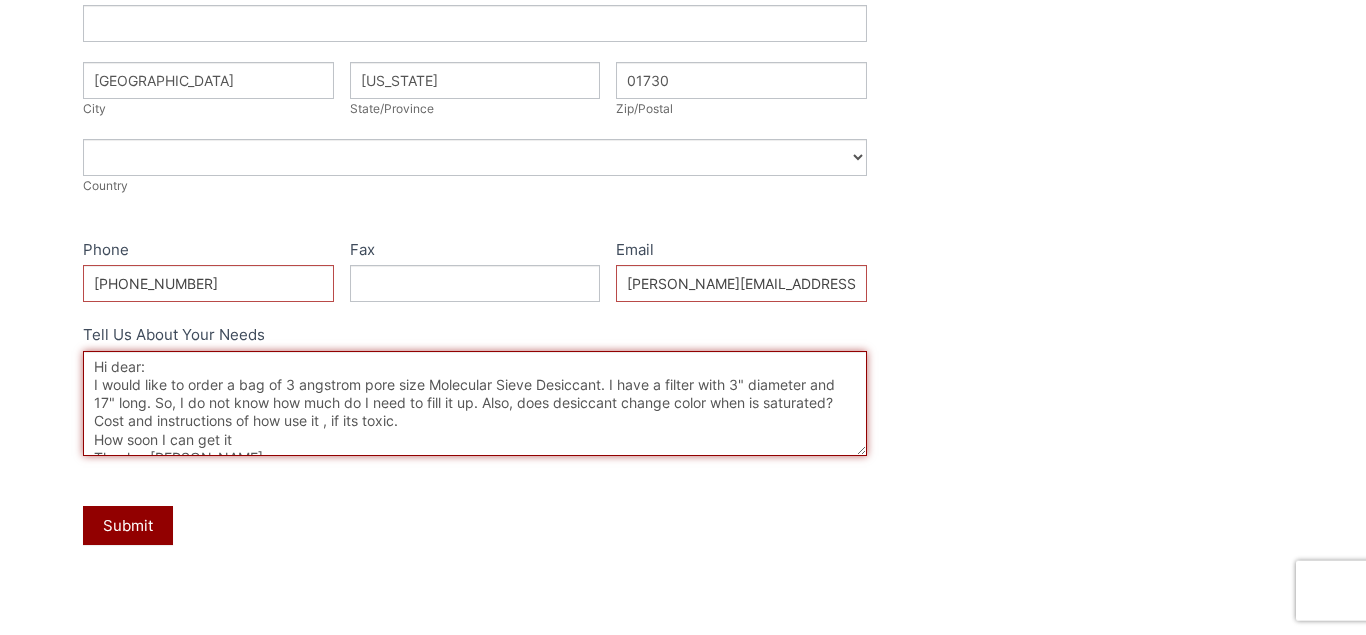 click on "Hi dear:
I would like to order a bag of 3 angstrom pore size Molecular Sieve Desiccant. I have a filter with 3" diameter and 17" long. So, I do not know how much do I need to fill it up. Also, does desiccant change color when is saturated?
Cost and instructions of how use it , if its toxic.
How soon I can get it
Thanks, Ivan" at bounding box center (475, 403) 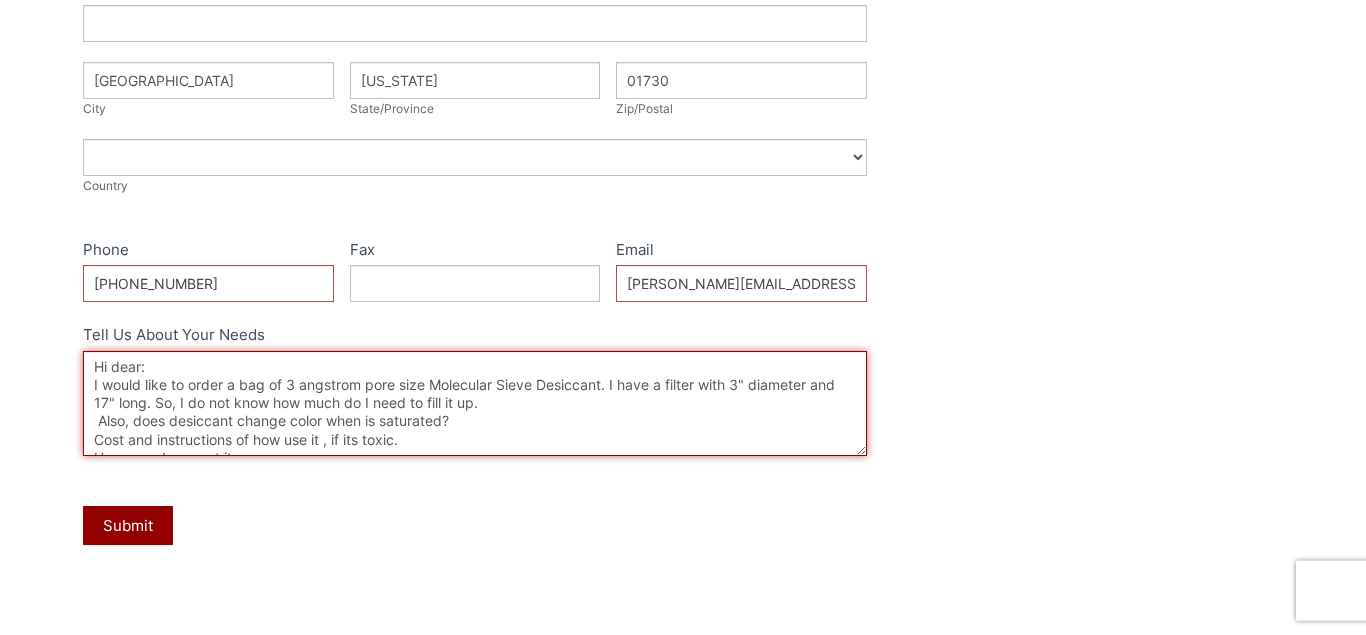 click on "Hi dear:
I would like to order a bag of 3 angstrom pore size Molecular Sieve Desiccant. I have a filter with 3" diameter and 17" long. So, I do not know how much do I need to fill it up.
Also, does desiccant change color when is saturated?
Cost and instructions of how use it , if its toxic.
How soon I can get it
Thanks, Ivan" at bounding box center [475, 403] 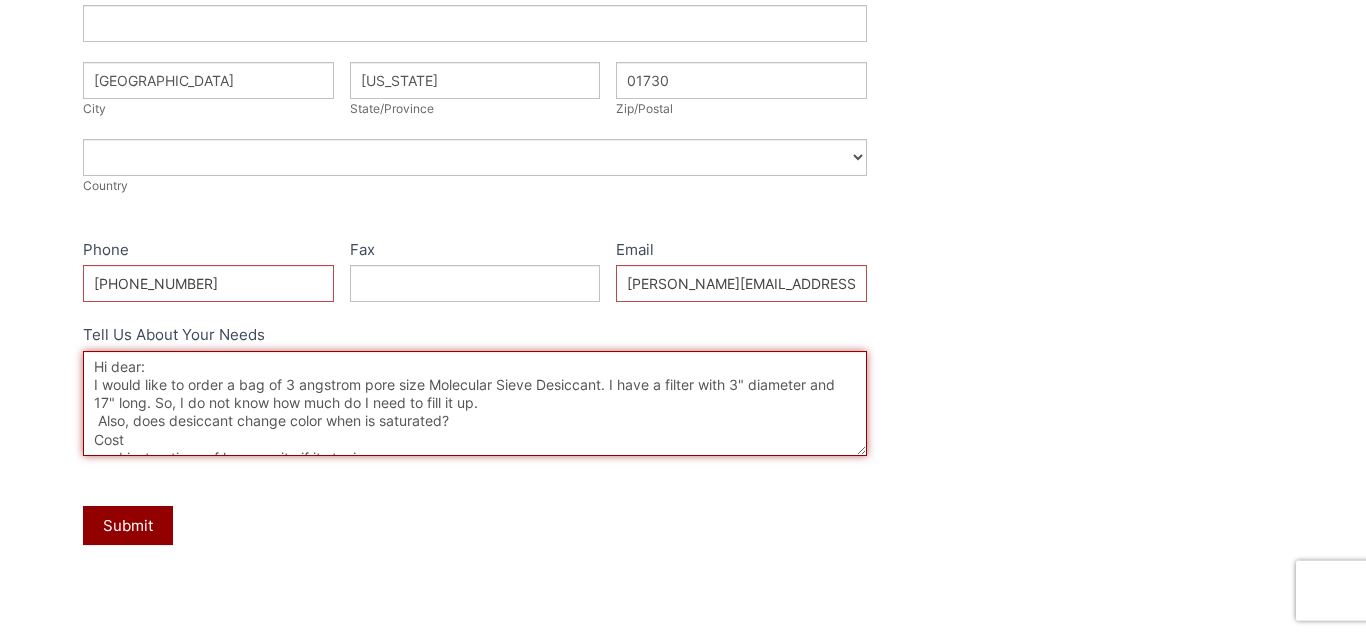 scroll, scrollTop: 12, scrollLeft: 0, axis: vertical 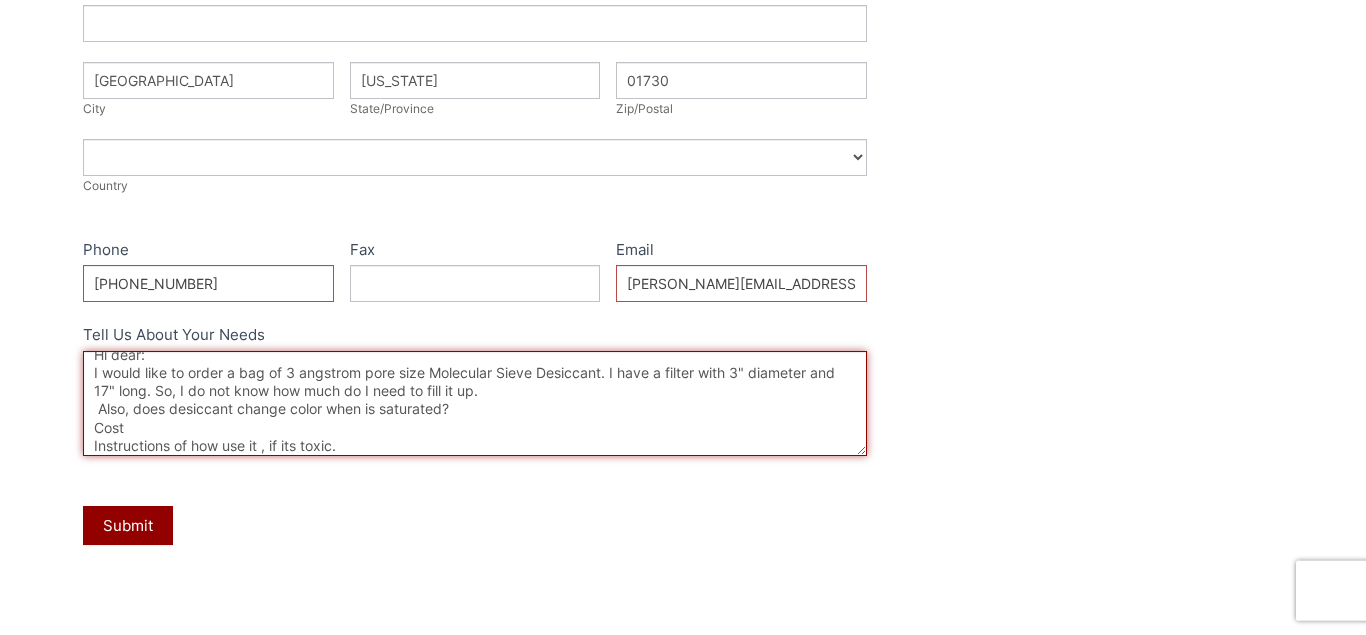 click on "Hi dear:
I would like to order a bag of 3 angstrom pore size Molecular Sieve Desiccant. I have a filter with 3" diameter and 17" long. So, I do not know how much do I need to fill it up.
Also, does desiccant change color when is saturated?
Cost
Instructions of how use it , if its toxic.
How soon I can get it
Thanks, Ivan" at bounding box center [475, 403] 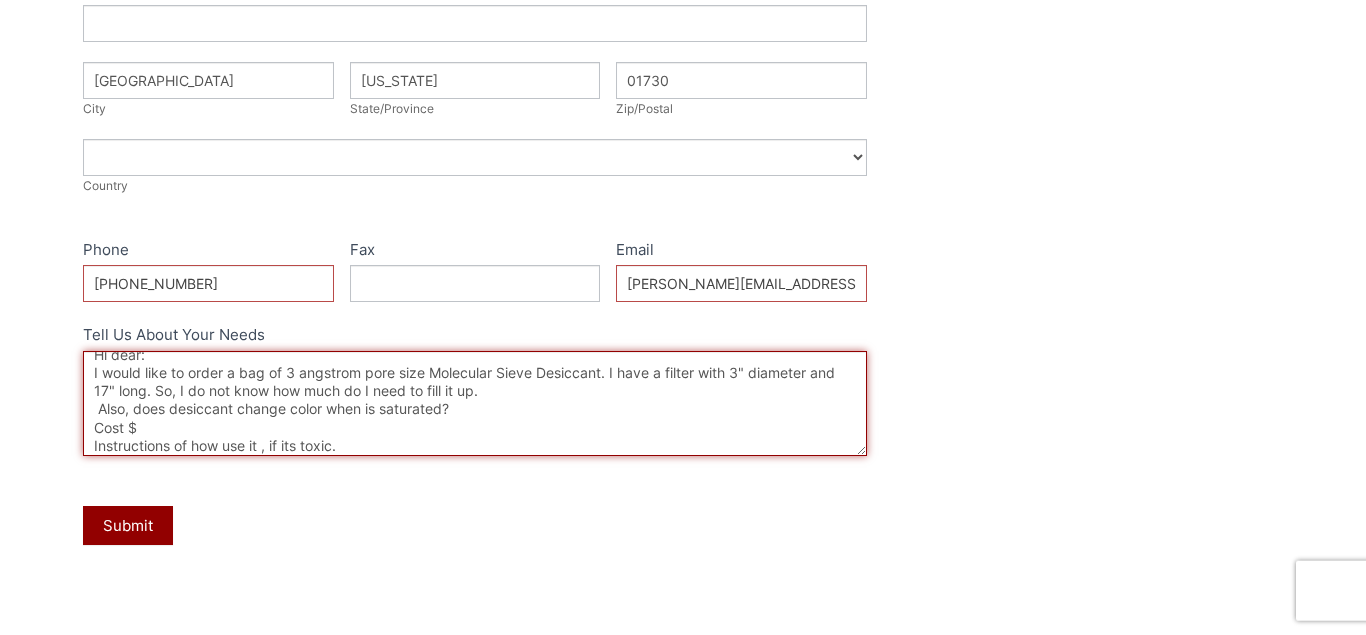scroll, scrollTop: 55, scrollLeft: 0, axis: vertical 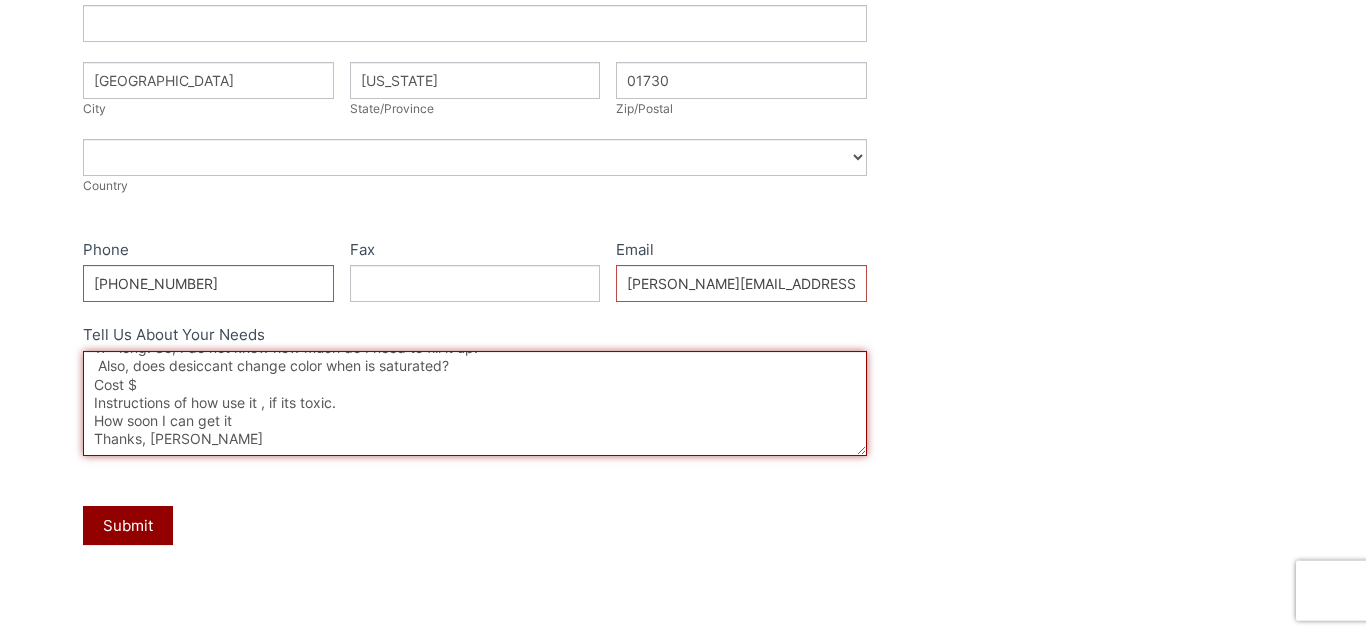 click on "Hi dear:
I would like to order a bag of 3 angstrom pore size Molecular Sieve Desiccant. I have a filter with 3" diameter and 17" long. So, I do not know how much do I need to fill it up.
Also, does desiccant change color when is saturated?
Cost $
Instructions of how use it , if its toxic.
How soon I can get it
Thanks, Ivan" at bounding box center [475, 403] 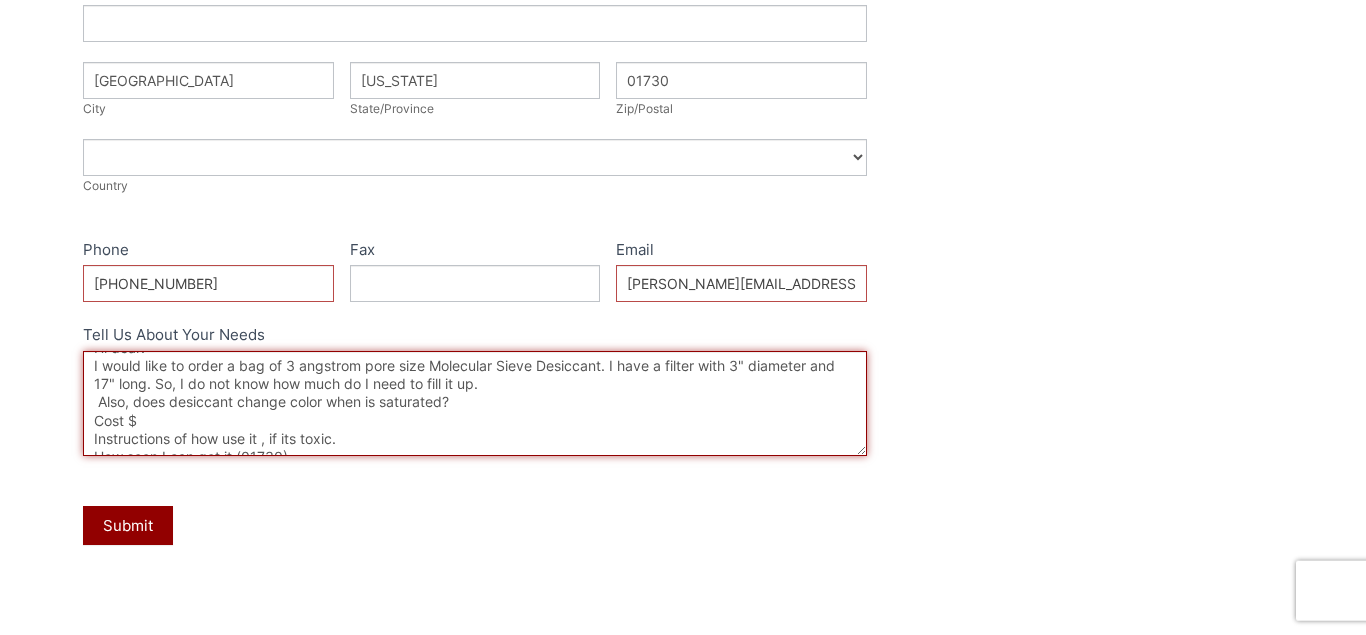 scroll, scrollTop: 0, scrollLeft: 0, axis: both 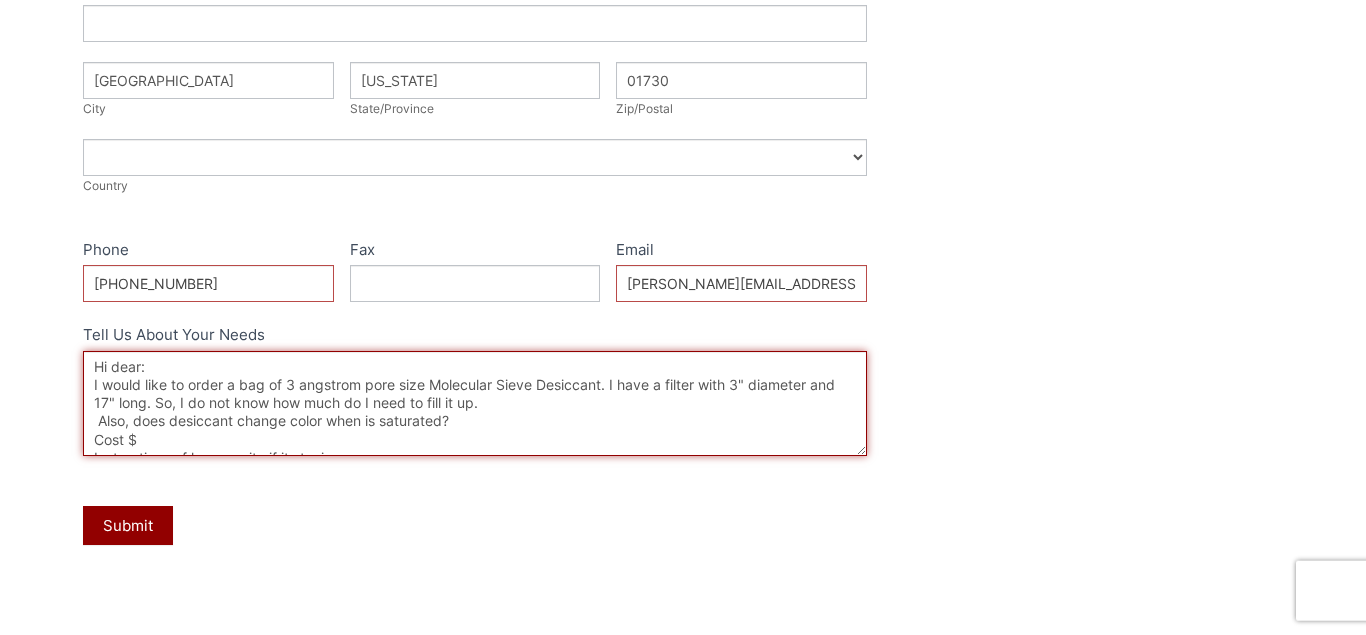 click on "Hi dear:
I would like to order a bag of 3 angstrom pore size Molecular Sieve Desiccant. I have a filter with 3" diameter and 17" long. So, I do not know how much do I need to fill it up.
Also, does desiccant change color when is saturated?
Cost $
Instructions of how use it , if its toxic.
How soon I can get it (01730)
Thanks, Ivan" at bounding box center [475, 403] 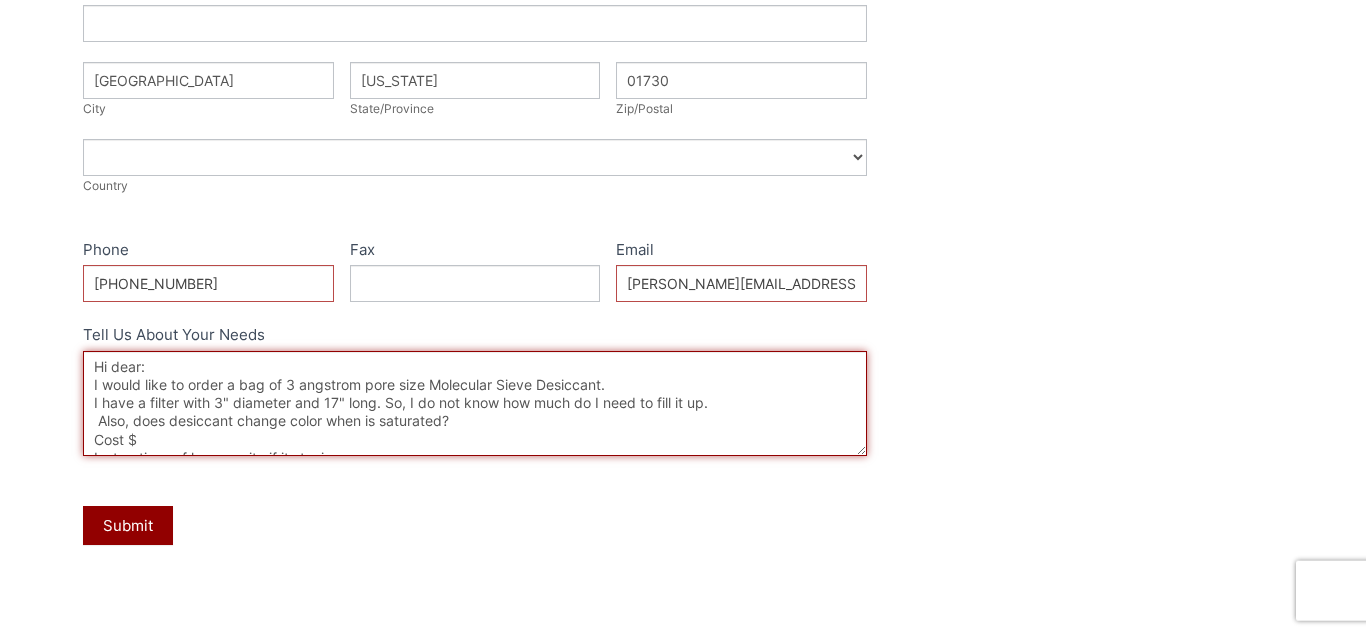 click on "Hi dear:
I would like to order a bag of 3 angstrom pore size Molecular Sieve Desiccant.
I have a filter with 3" diameter and 17" long. So, I do not know how much do I need to fill it up.
Also, does desiccant change color when is saturated?
Cost $
Instructions of how use it , if its toxic.
How soon I can get it (01730)
Thanks, Ivan" at bounding box center [475, 403] 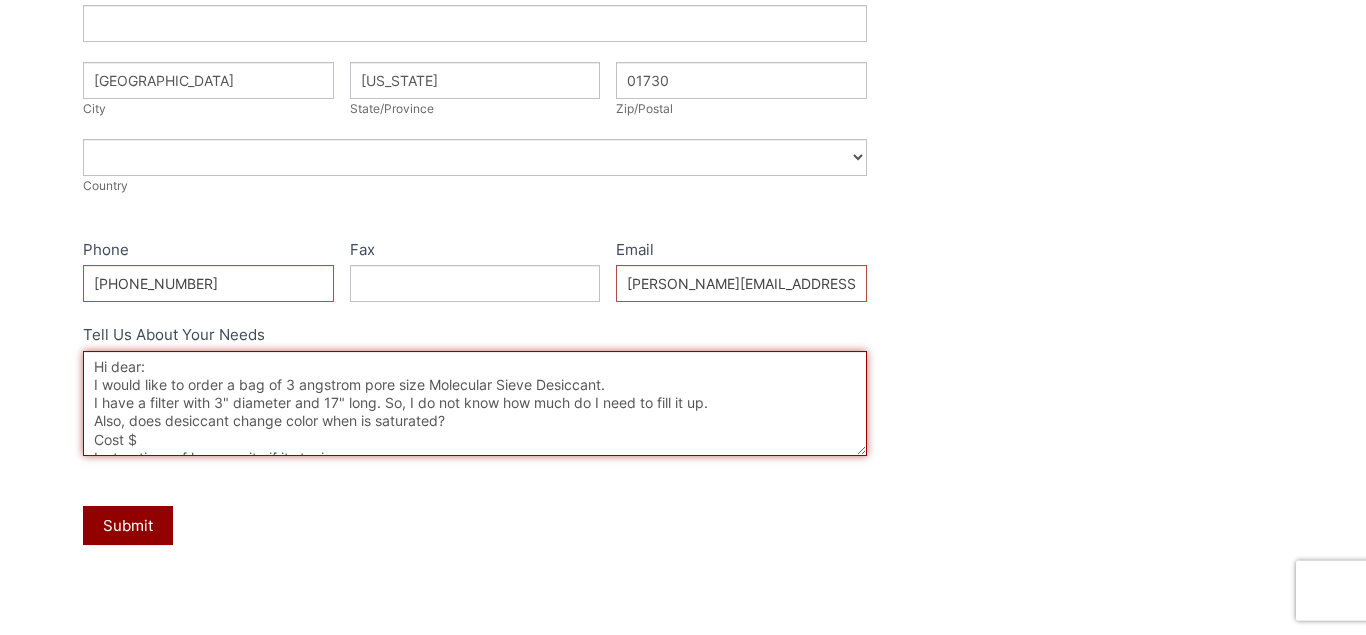 click on "Hi dear:
I would like to order a bag of 3 angstrom pore size Molecular Sieve Desiccant.
I have a filter with 3" diameter and 17" long. So, I do not know how much do I need to fill it up.
Also, does desiccant change color when is saturated?
Cost $
Instructions of how use it , if its toxic.
How soon I can get it (01730)
Thanks, Ivan" at bounding box center [475, 403] 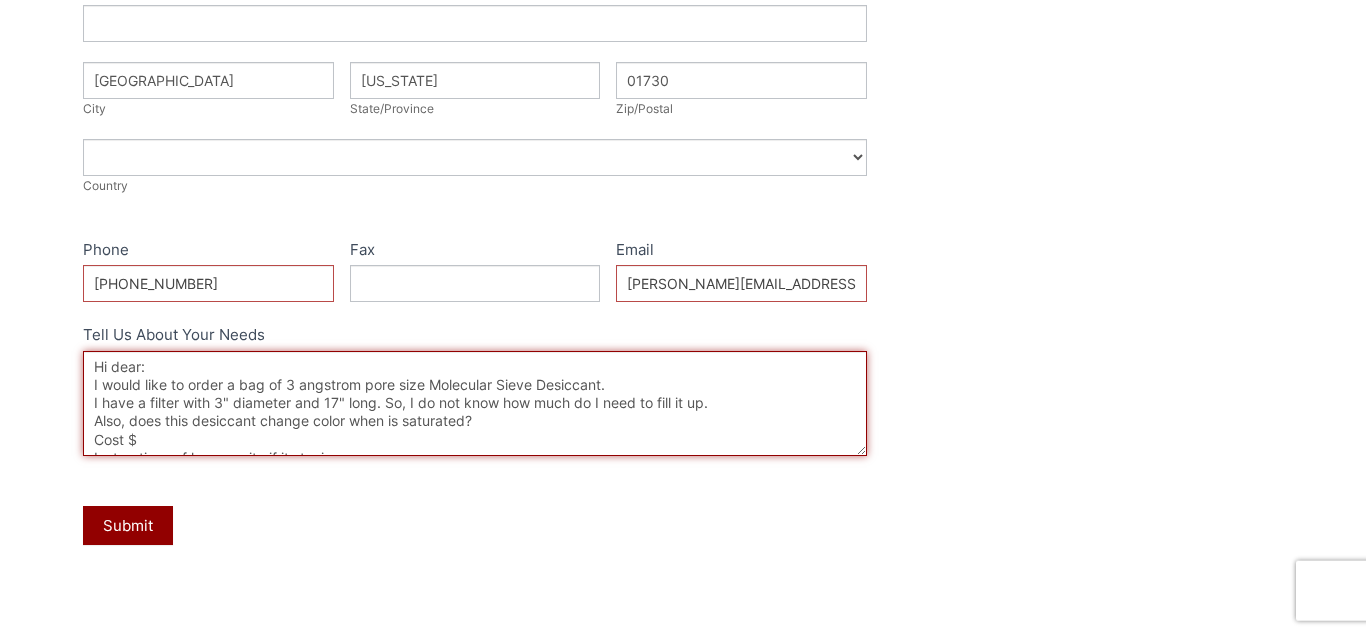 click on "Hi dear:
I would like to order a bag of 3 angstrom pore size Molecular Sieve Desiccant.
I have a filter with 3" diameter and 17" long. So, I do not know how much do I need to fill it up.
Also, does this desiccant change color when is saturated?
Cost $
Instructions of how use it , if its toxic.
How soon I can get it (01730)
Thanks, Ivan" at bounding box center [475, 403] 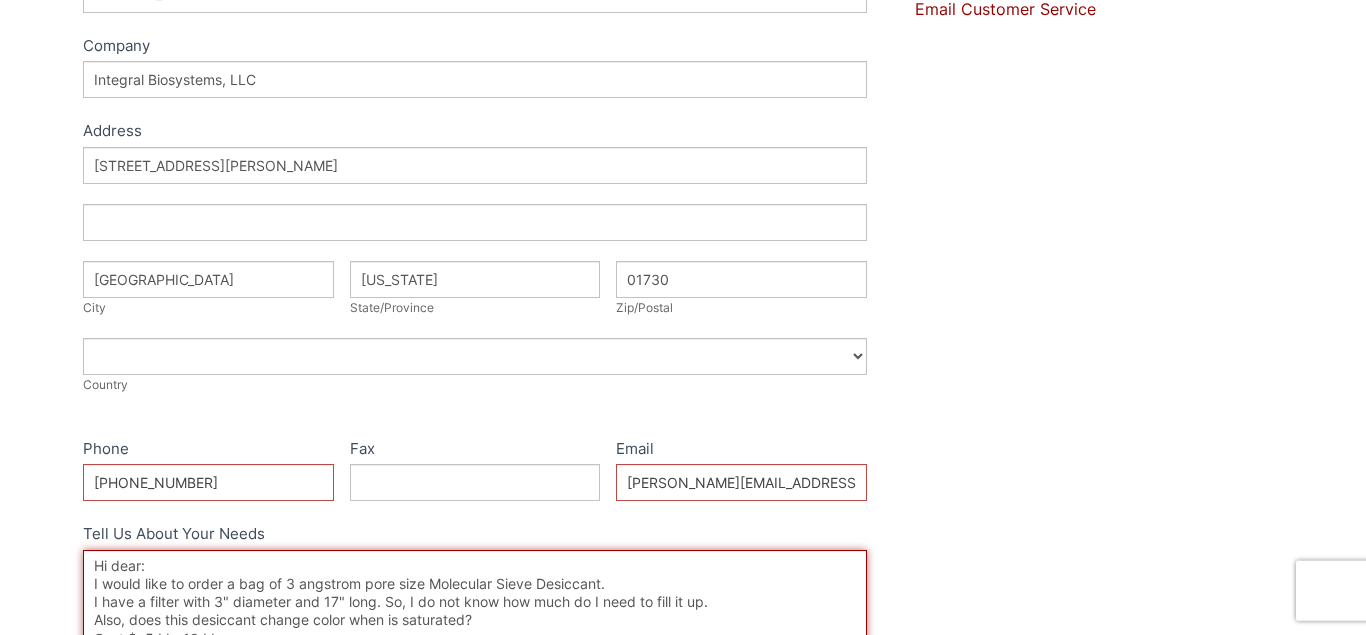 scroll, scrollTop: 413, scrollLeft: 0, axis: vertical 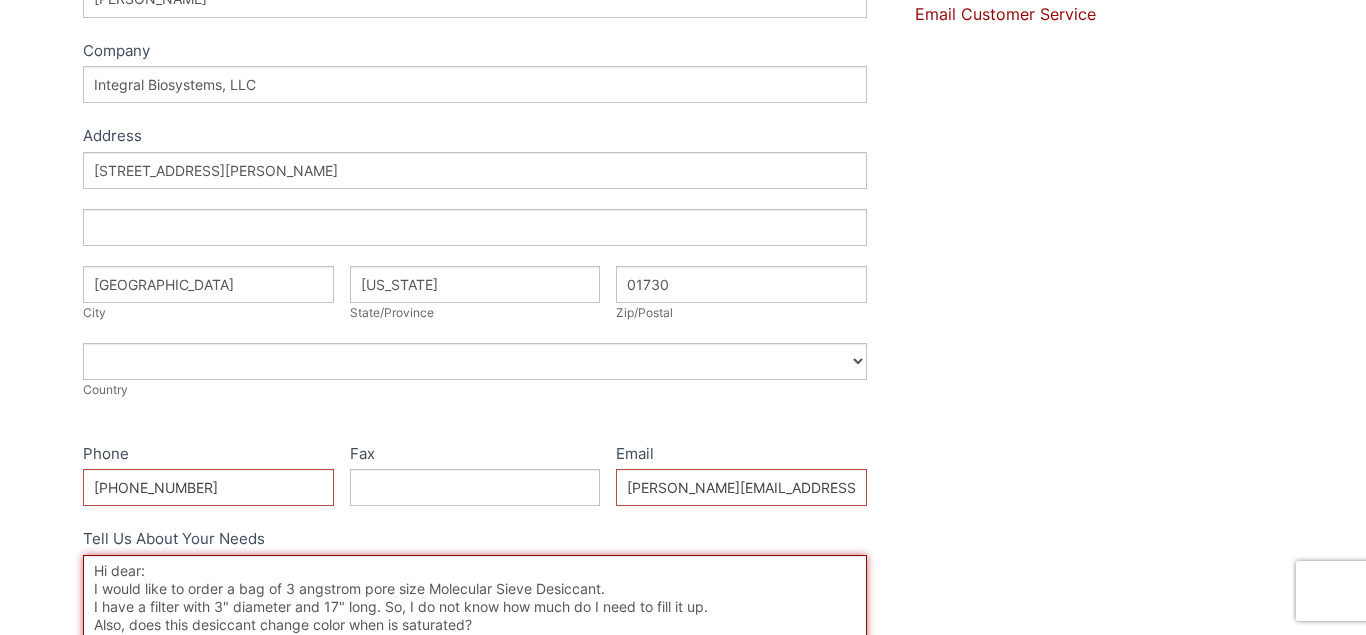 type on "Hi dear:
I would like to order a bag of 3 angstrom pore size Molecular Sieve Desiccant.
I have a filter with 3" diameter and 17" long. So, I do not know how much do I need to fill it up.
Also, does this desiccant change color when is saturated?
Cost $, 5 Lb, 10 Lb
Instructions of how use it , if its toxic.
How soon I can get it (01730)
Thanks, Ivan" 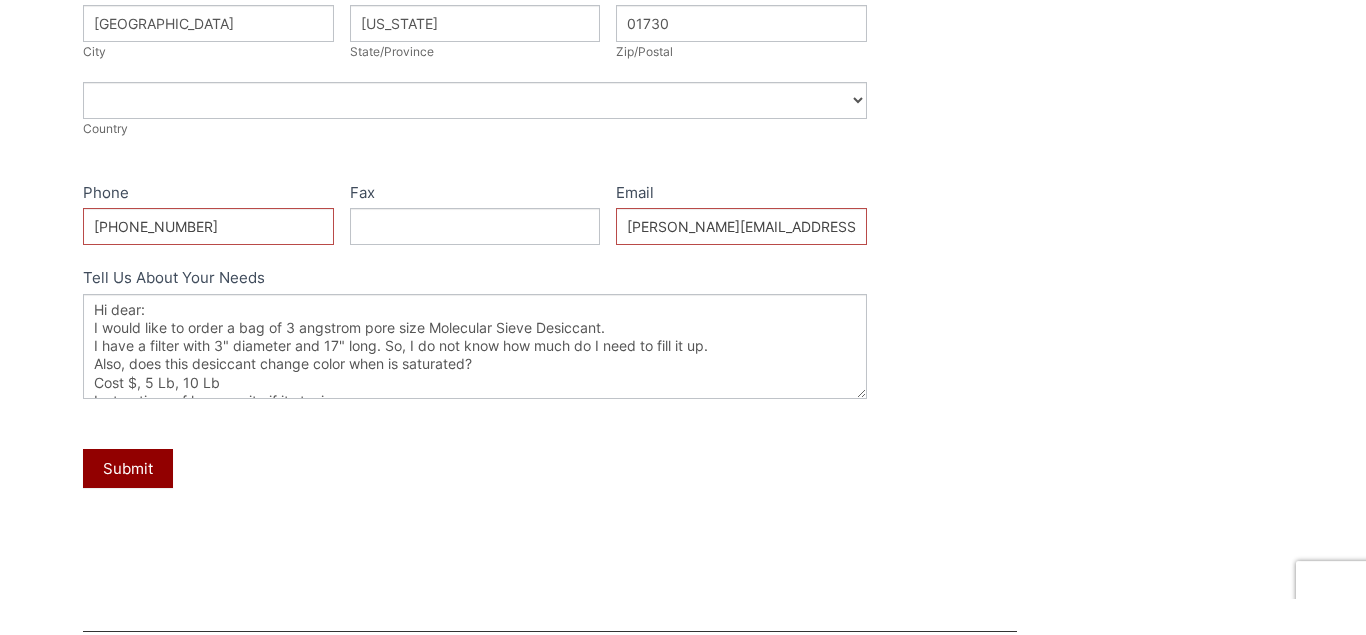 scroll, scrollTop: 678, scrollLeft: 0, axis: vertical 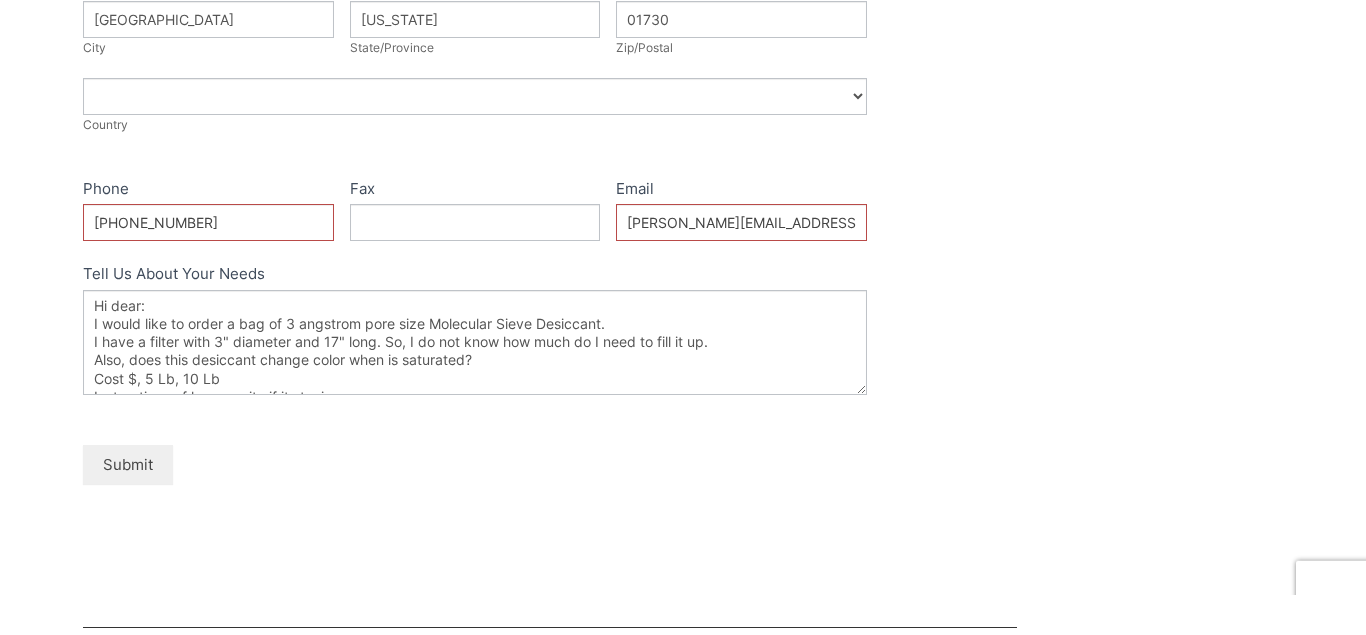click on "Submit" at bounding box center (128, 464) 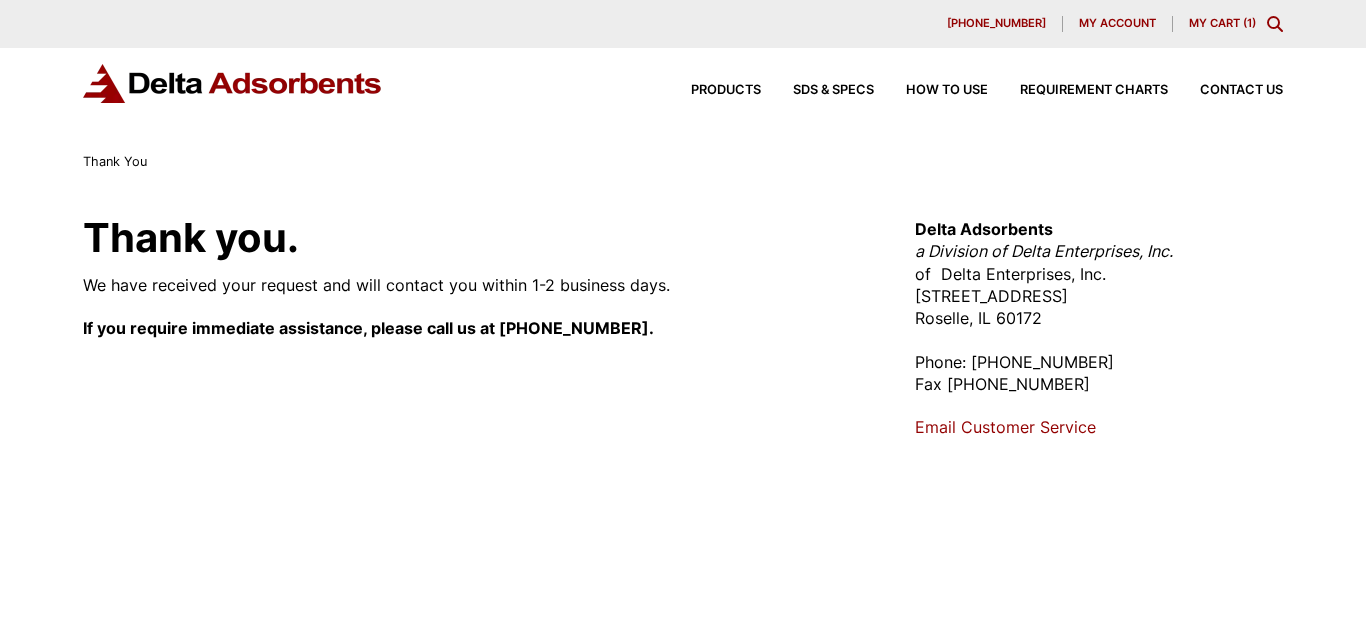 scroll, scrollTop: 0, scrollLeft: 0, axis: both 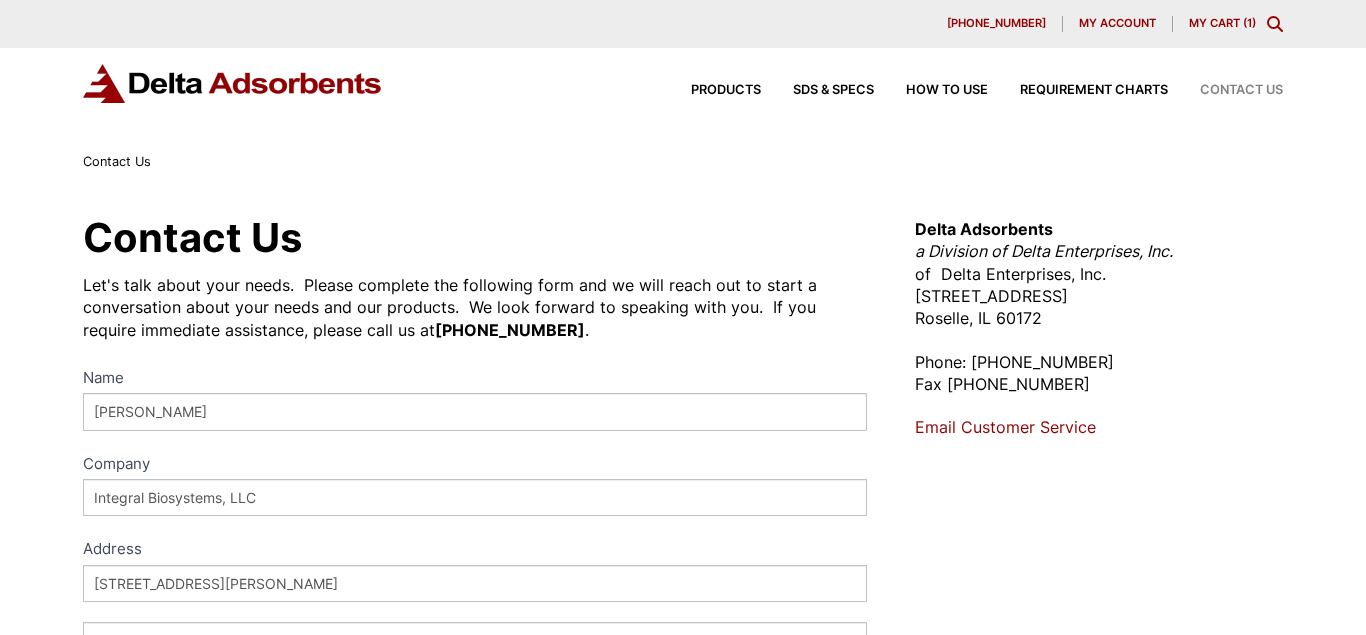 select on "[GEOGRAPHIC_DATA]" 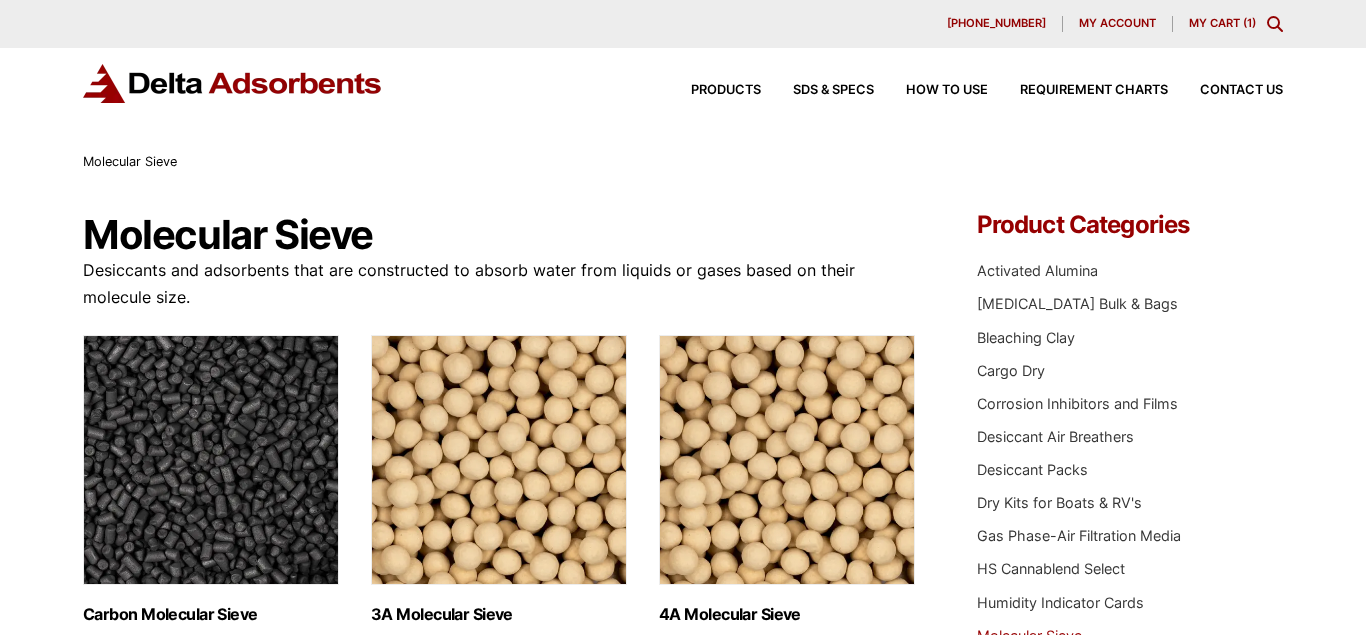 scroll, scrollTop: 236, scrollLeft: 0, axis: vertical 